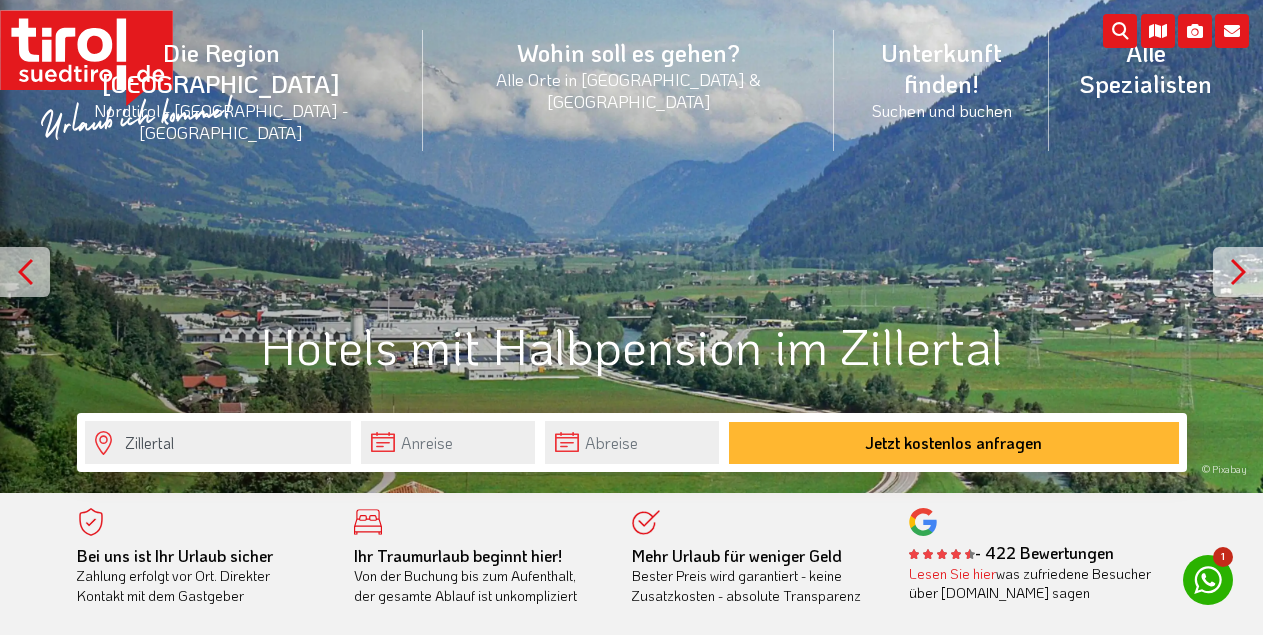 scroll, scrollTop: 0, scrollLeft: 0, axis: both 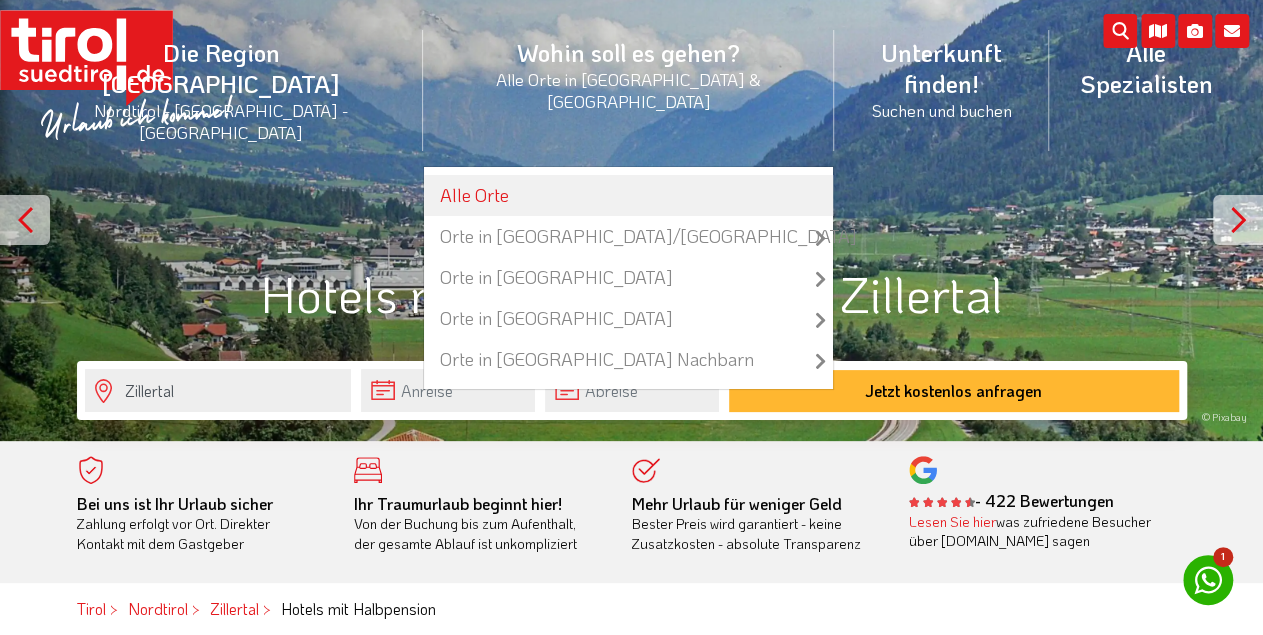 click on "Alle Orte" at bounding box center (629, 195) 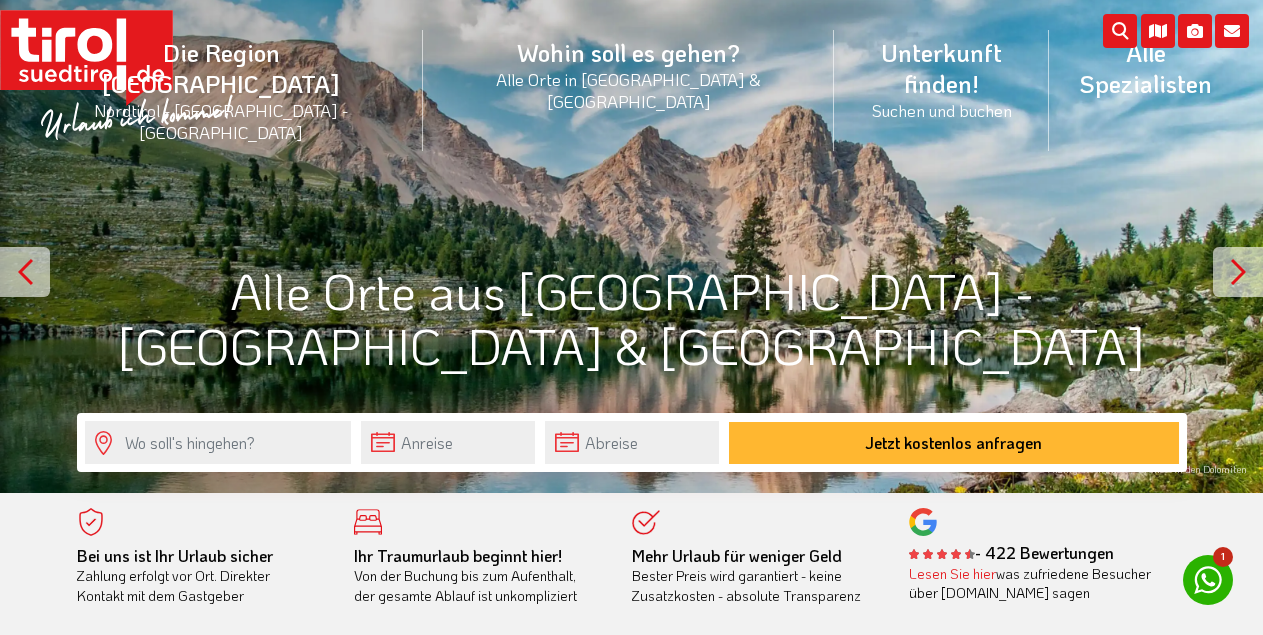 scroll, scrollTop: 0, scrollLeft: 0, axis: both 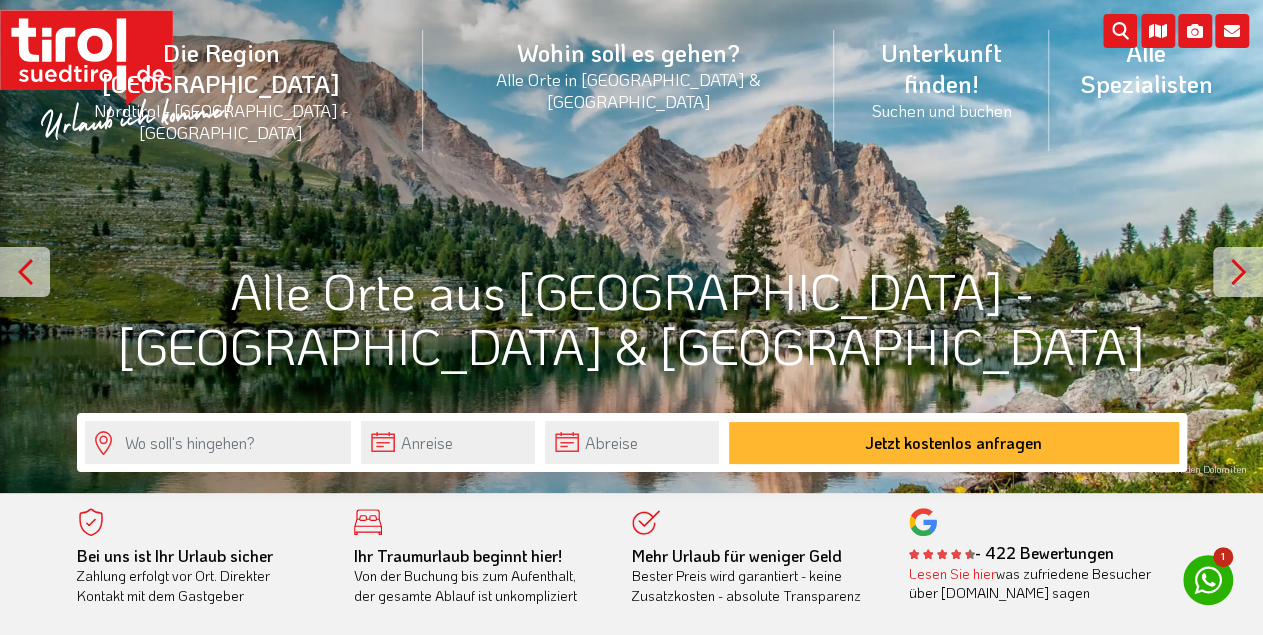 click 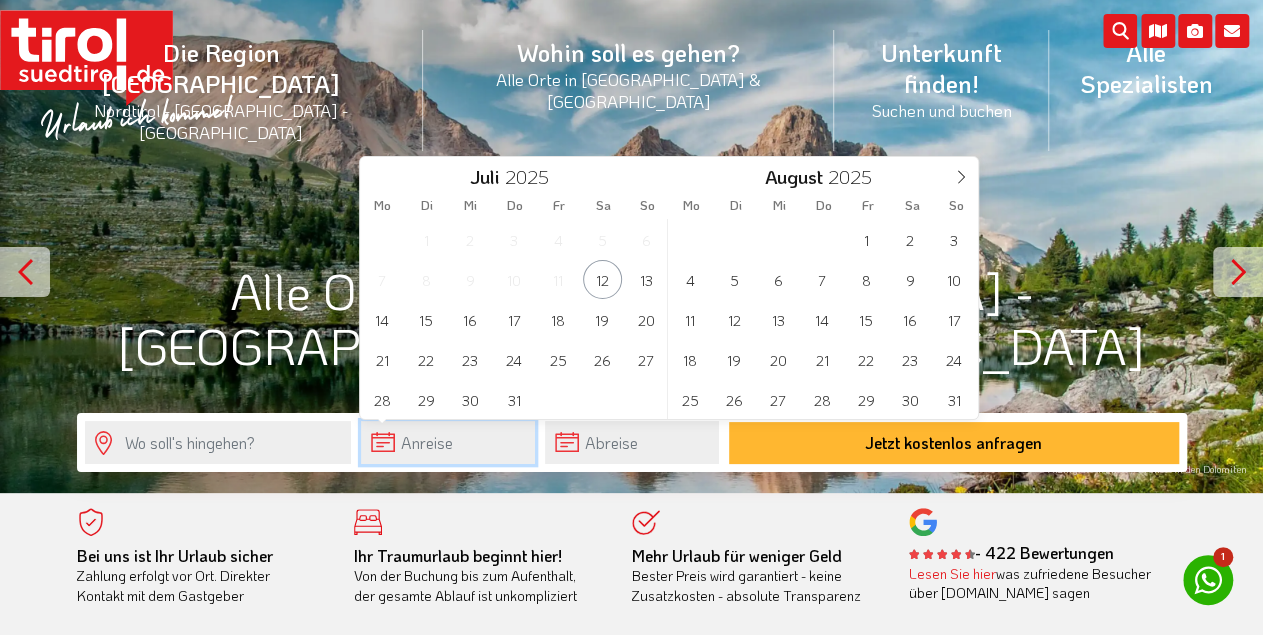 click at bounding box center [448, 442] 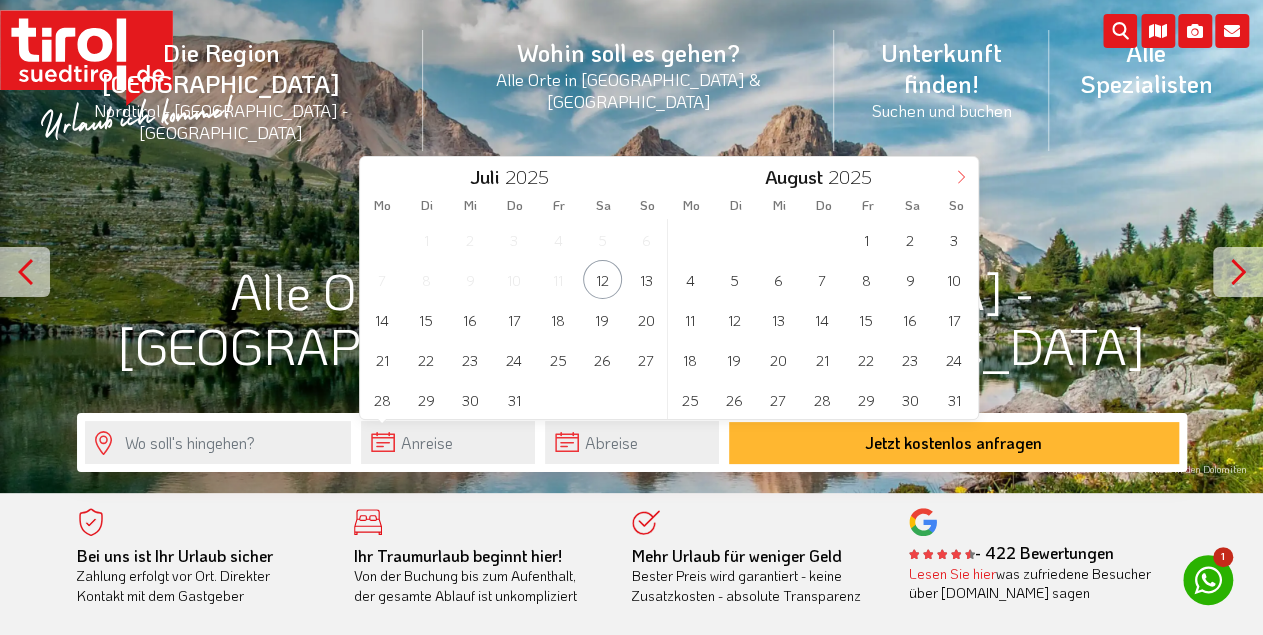 click 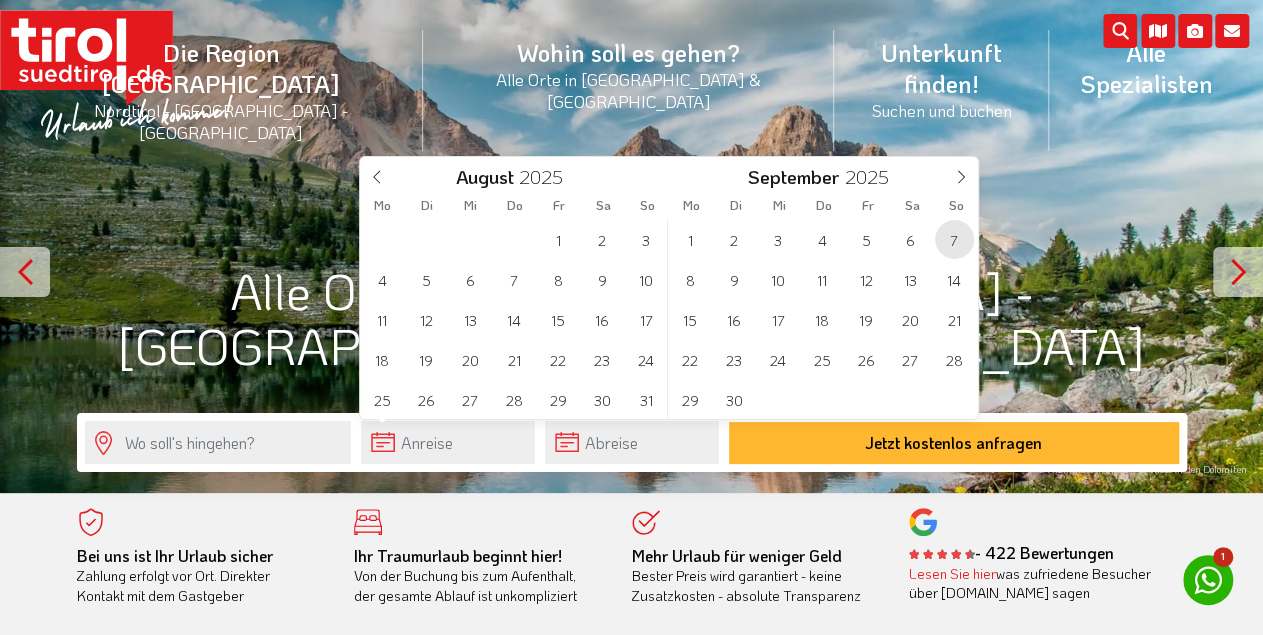 click on "7" at bounding box center [954, 239] 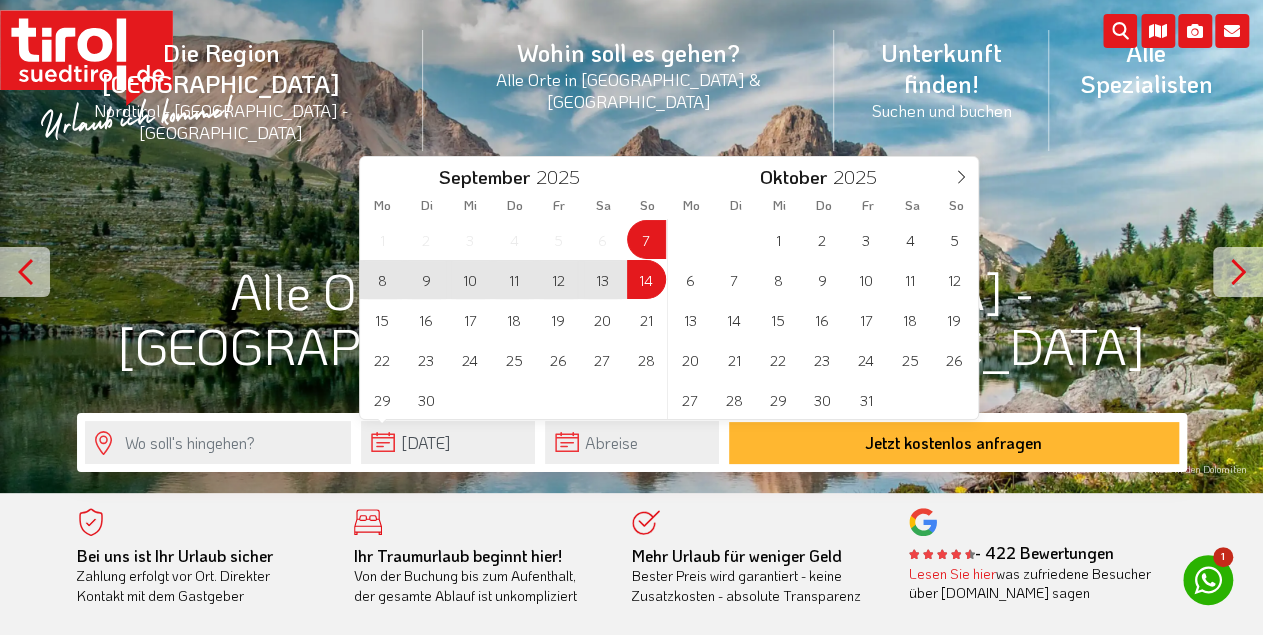 click on "14" at bounding box center (646, 279) 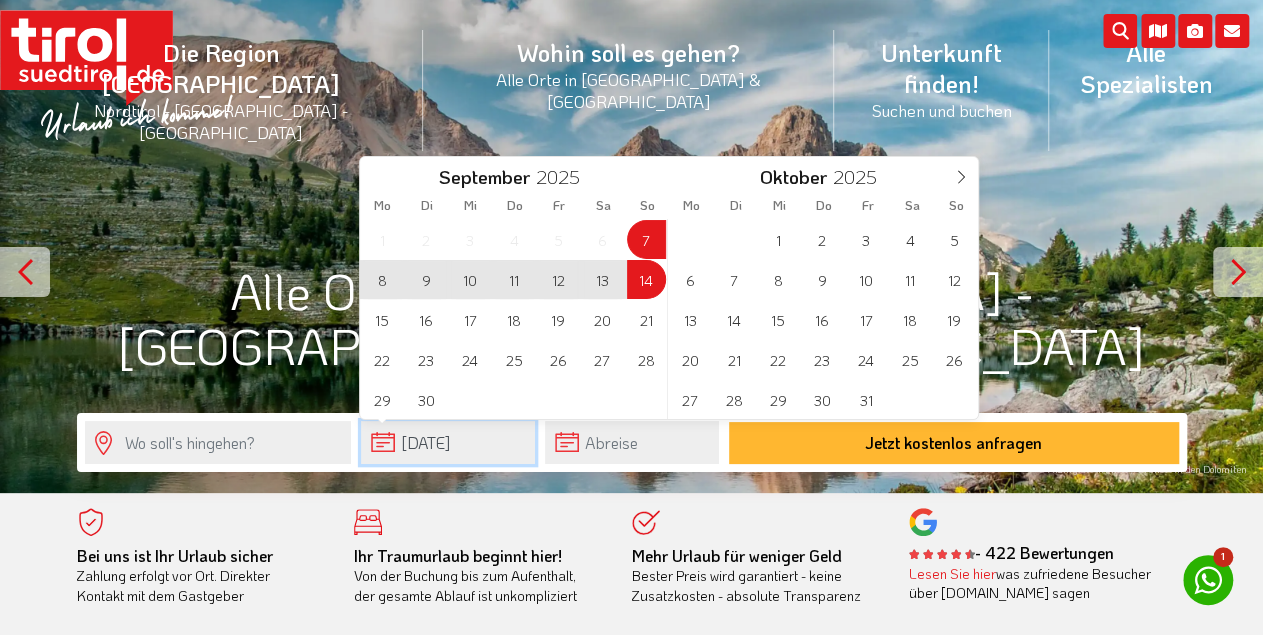 type on "07-09-2025" 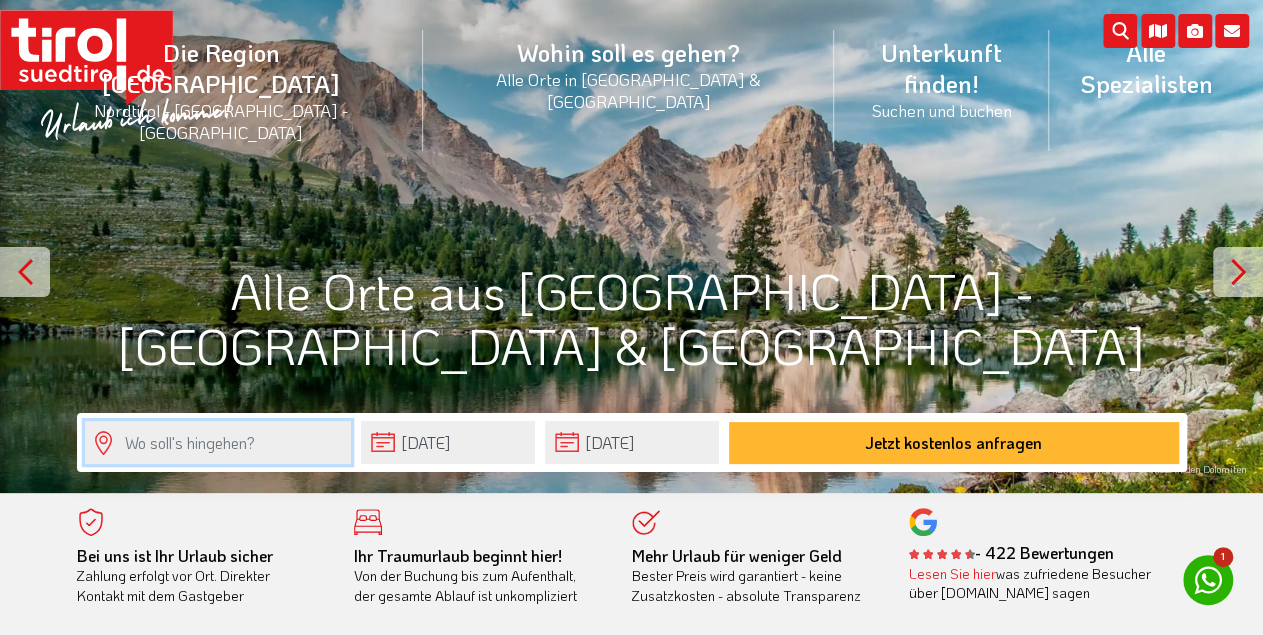 click at bounding box center (218, 442) 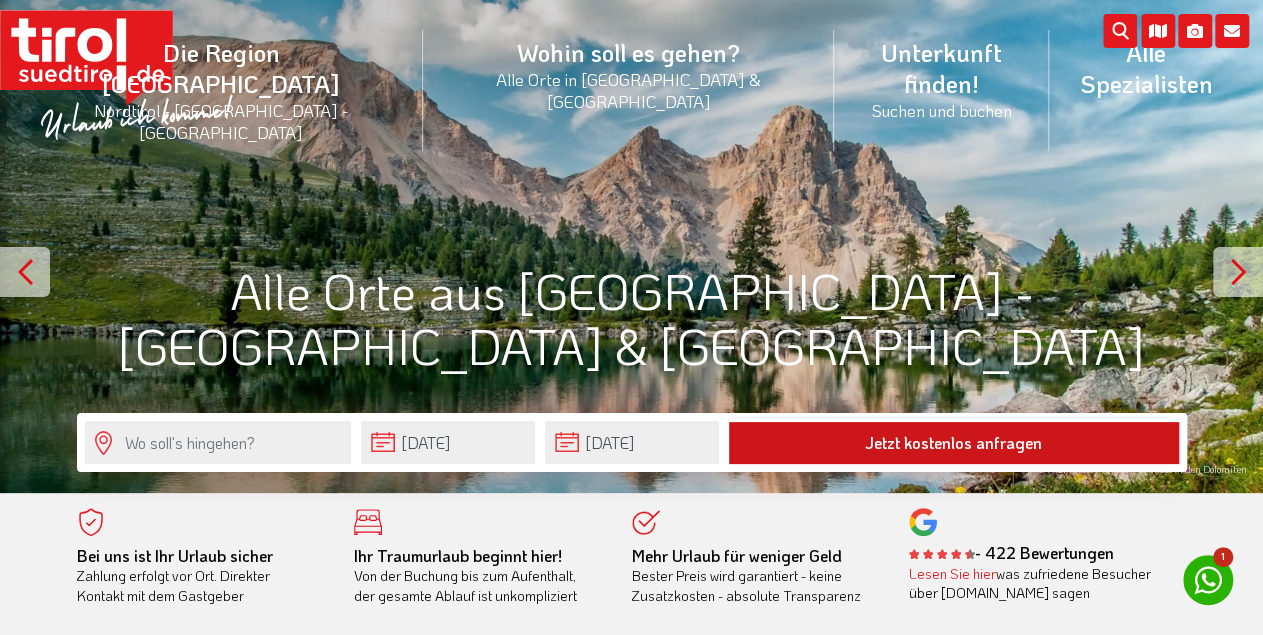 click on "Jetzt kostenlos anfragen" at bounding box center [954, 443] 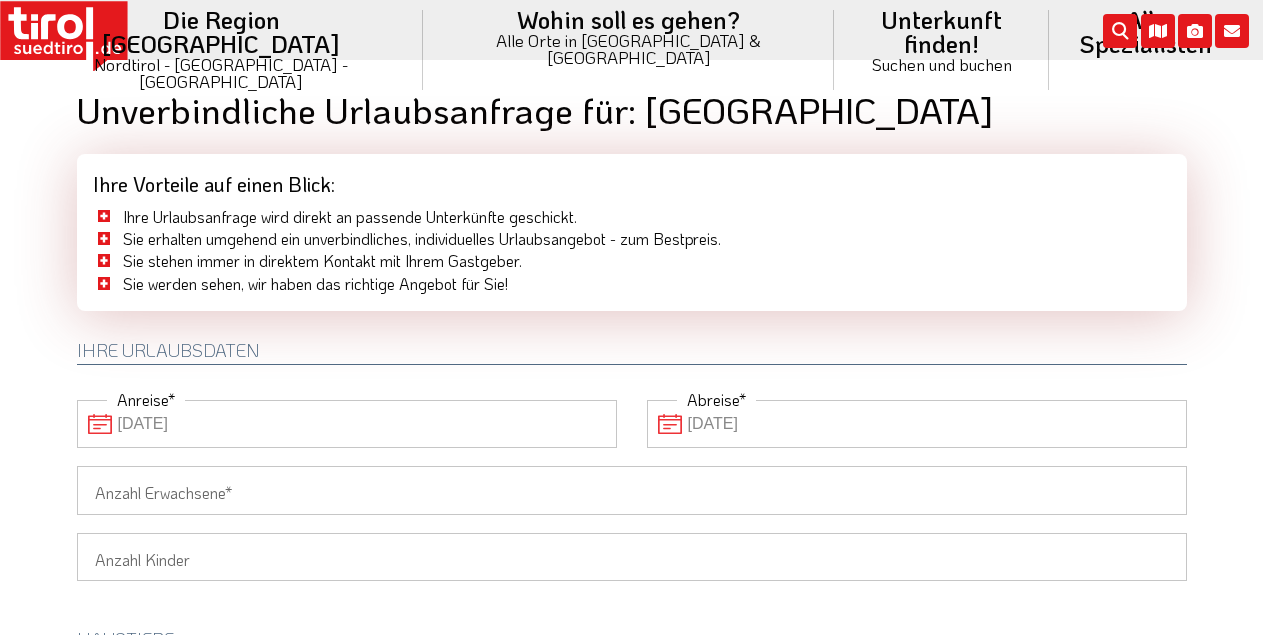 scroll, scrollTop: 0, scrollLeft: 0, axis: both 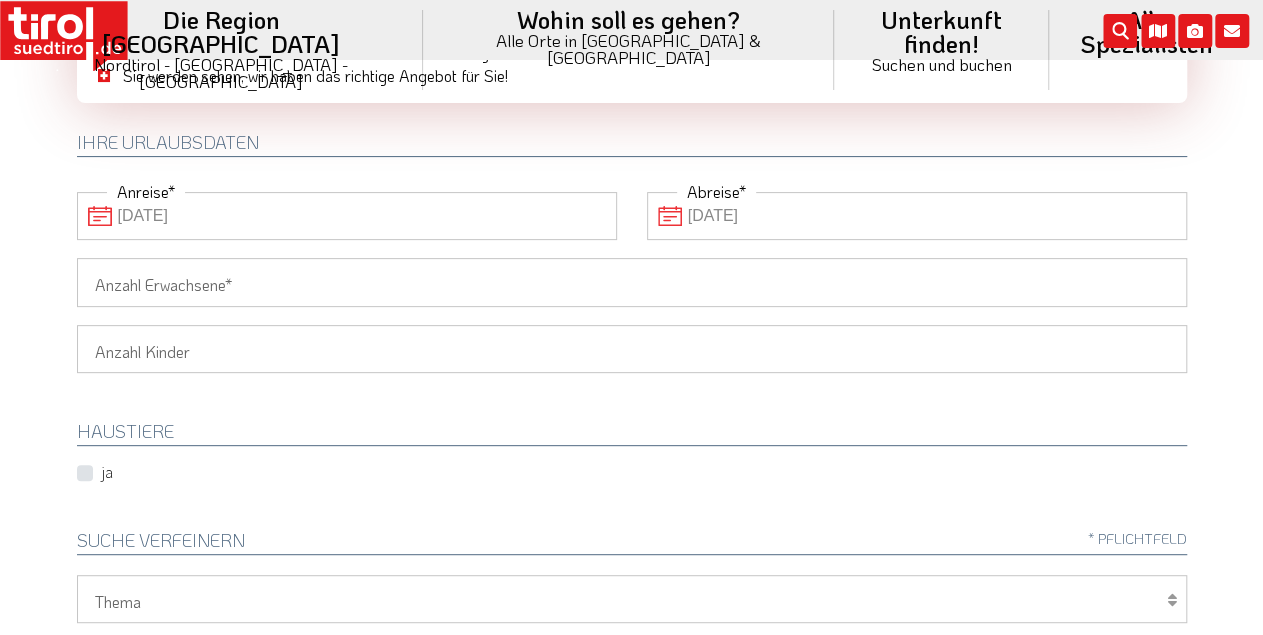click on "Anzahl Erwachsene" at bounding box center [632, 282] 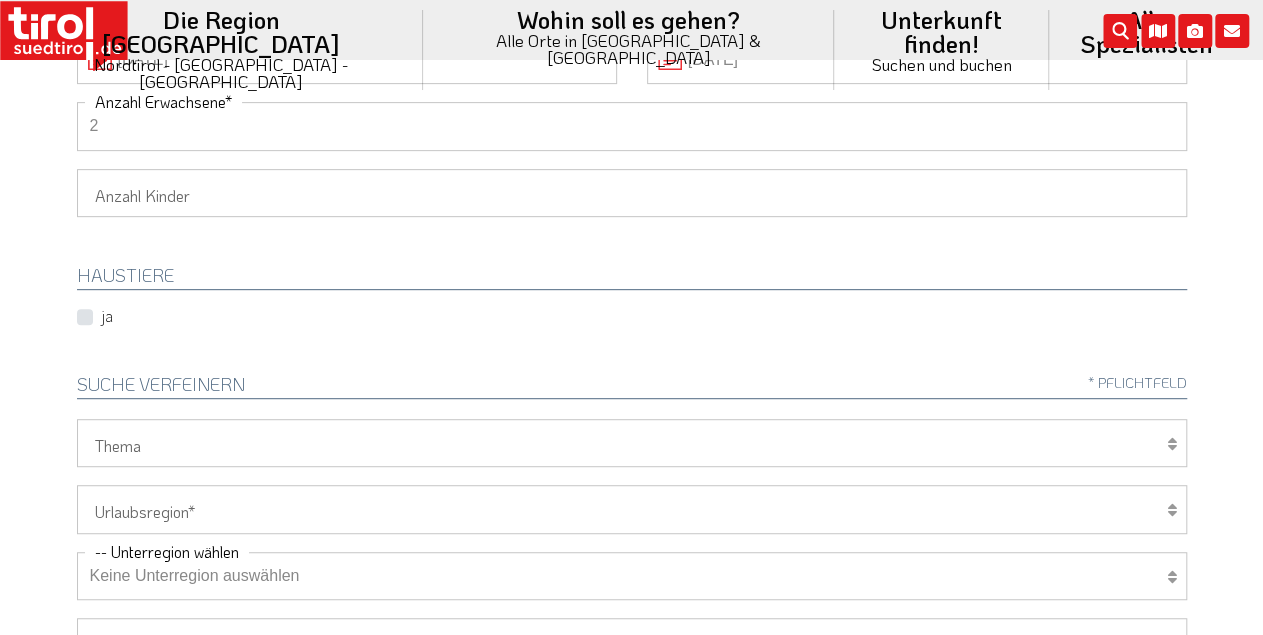 scroll, scrollTop: 416, scrollLeft: 0, axis: vertical 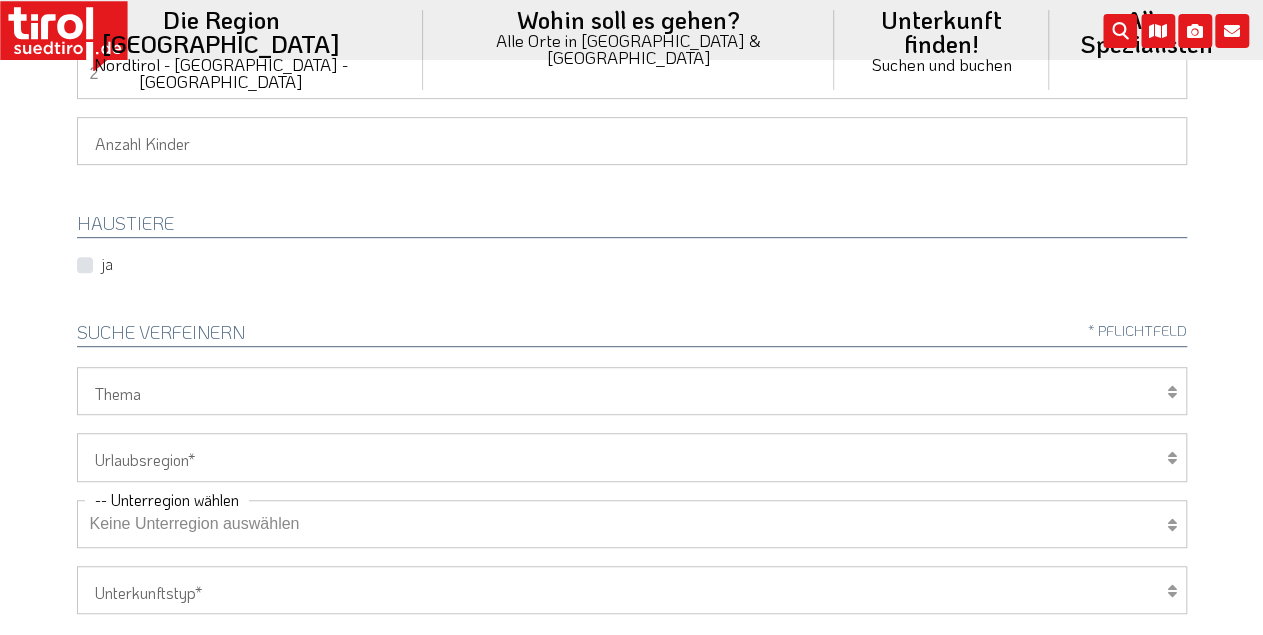 type on "2" 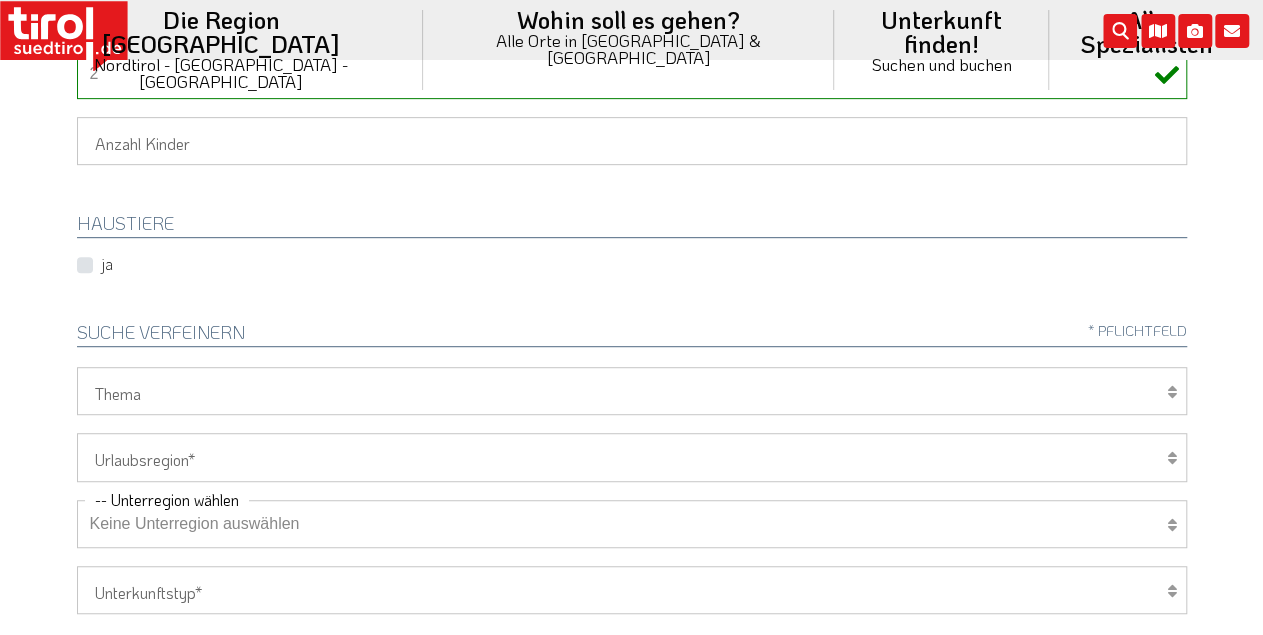 click at bounding box center (1172, 392) 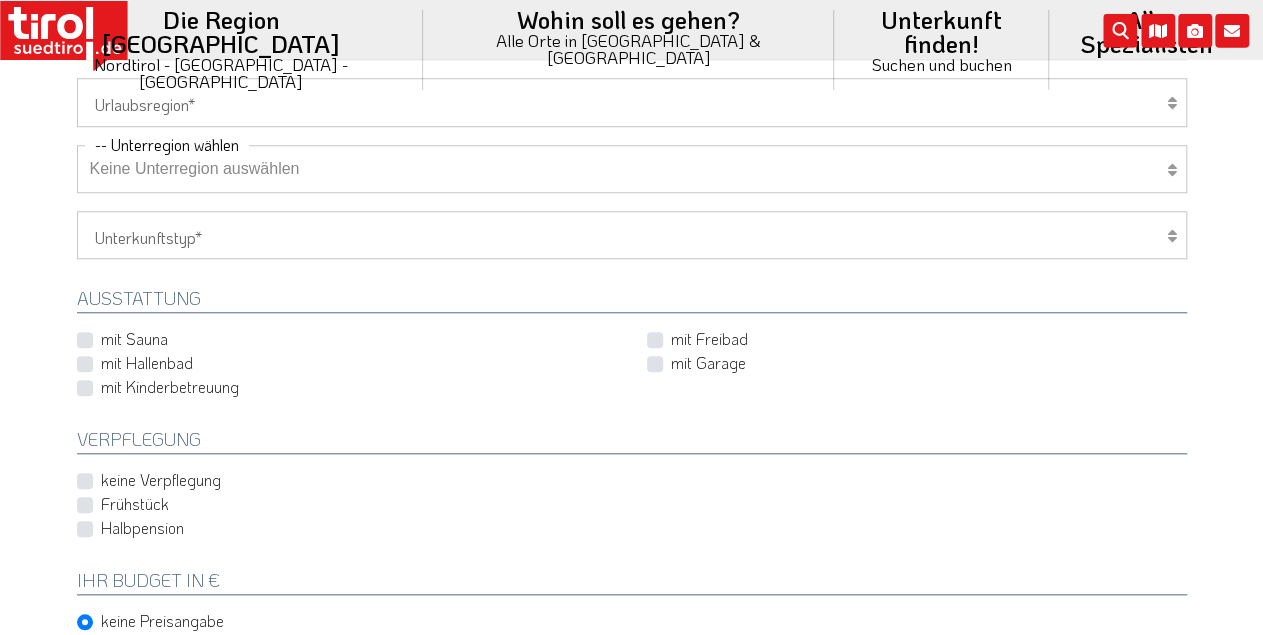 scroll, scrollTop: 780, scrollLeft: 0, axis: vertical 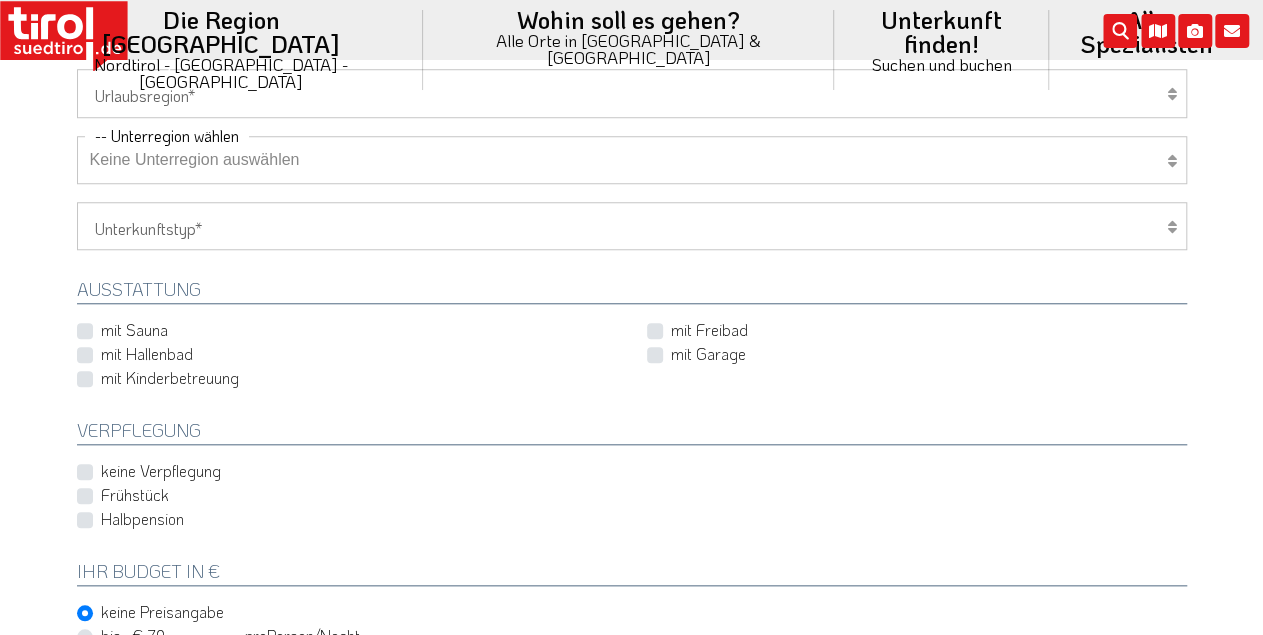 click on "Halbpension" at bounding box center (142, 519) 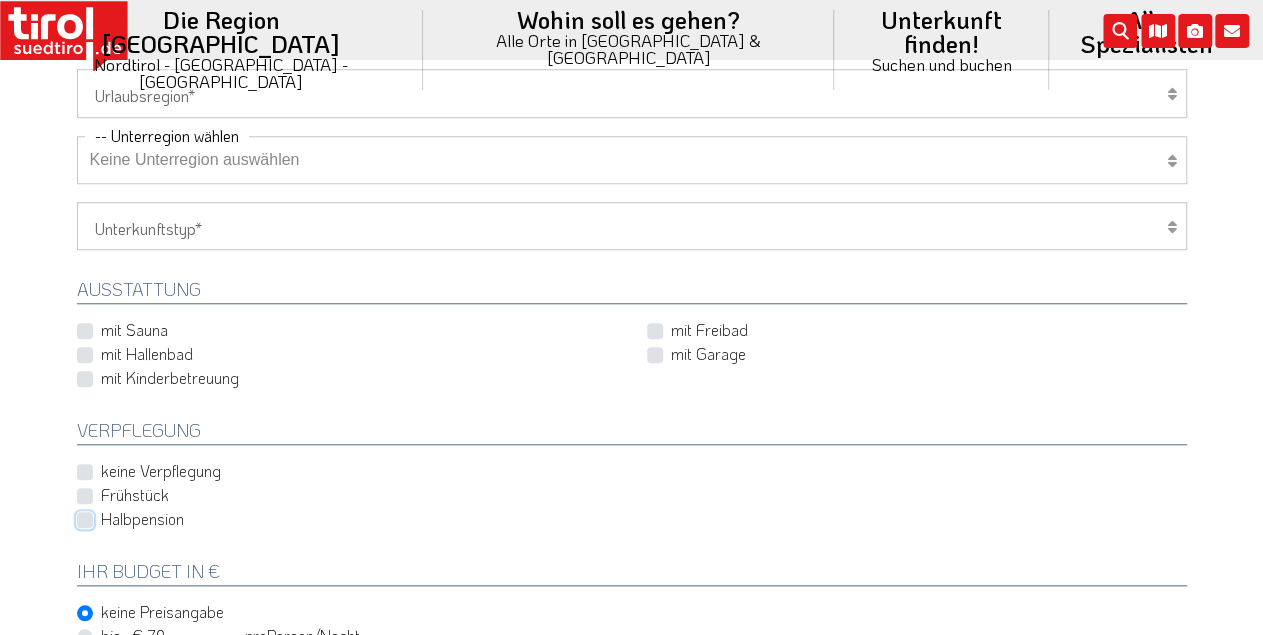 click on "Halbpension" at bounding box center (636, 519) 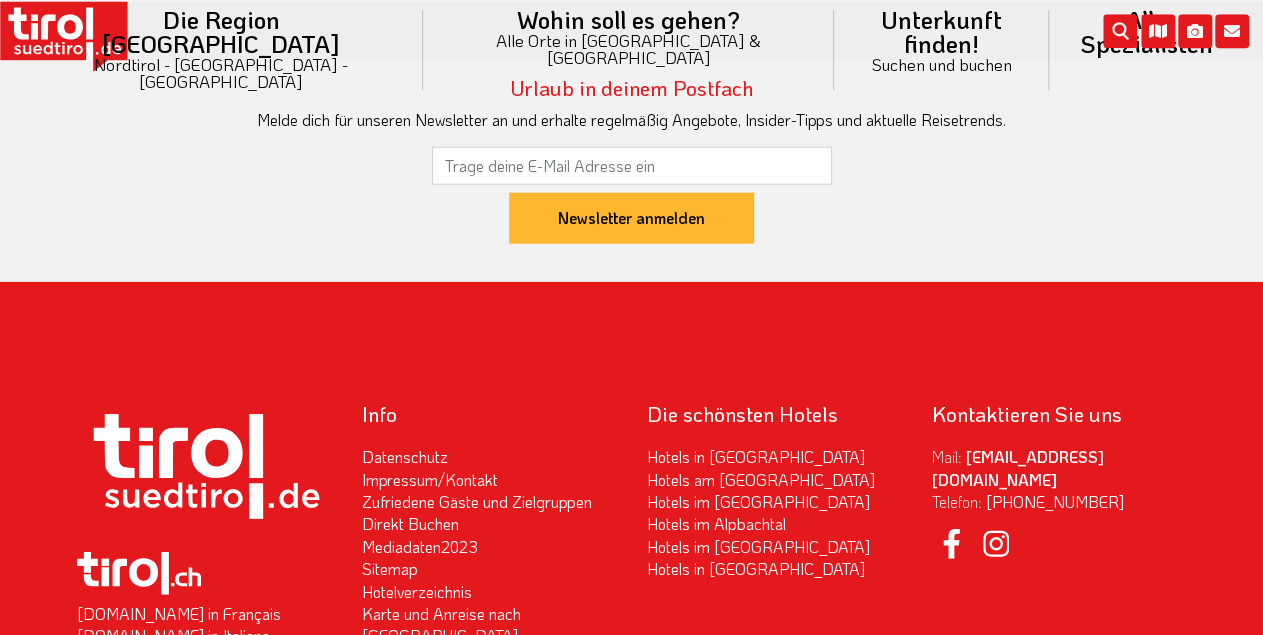 scroll, scrollTop: 2340, scrollLeft: 0, axis: vertical 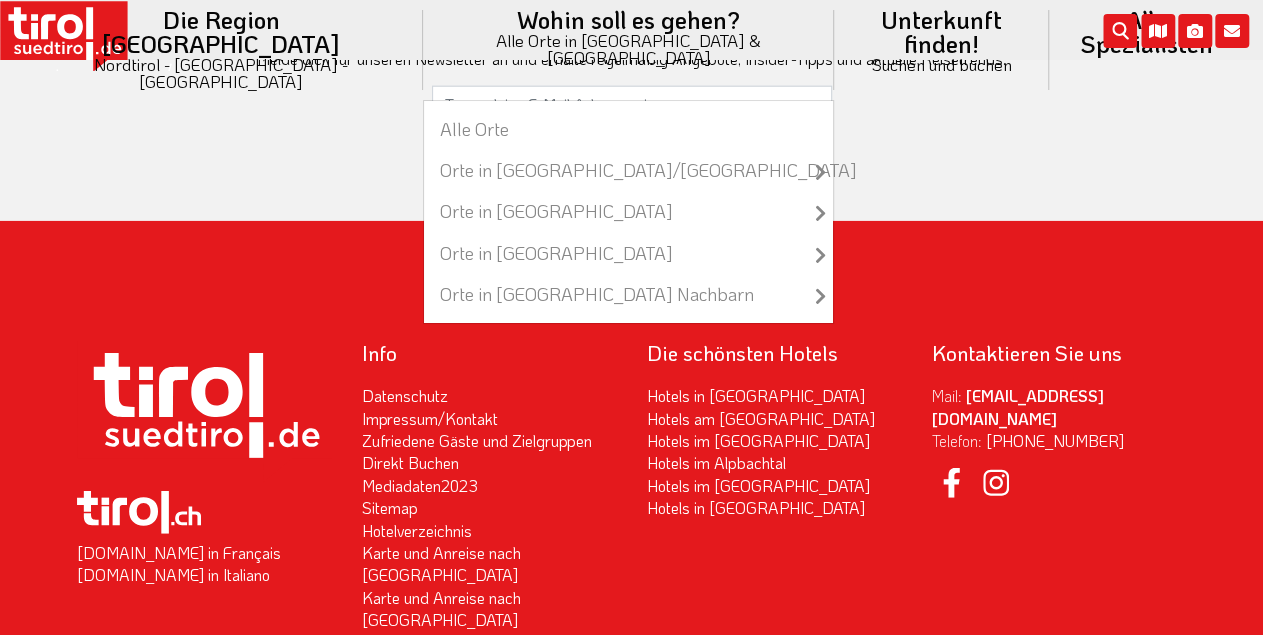 click on "Wohin soll es gehen?  Alle Orte in Tirol & Südtirol
Alle Orte
Orte in Tirol/Nordtirol
zu allen Orten
Achenkirch
Ellmau
Finkenberg
Fiss
Innsbruck
Kufstein
Mayrhofen
Neustift im Stubaital
Reutte
Seefeld in Tirol
Serfaus
Sölden
St. Anton am Arlberg" at bounding box center (629, 50) 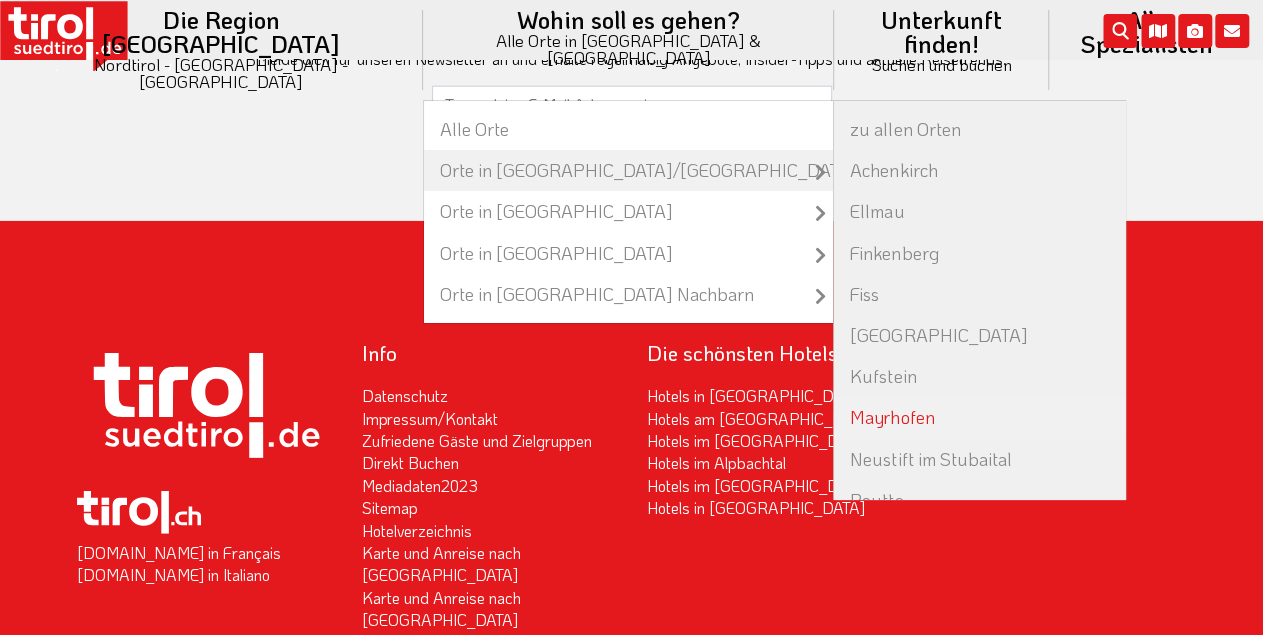 click on "Mayrhofen" at bounding box center [979, 417] 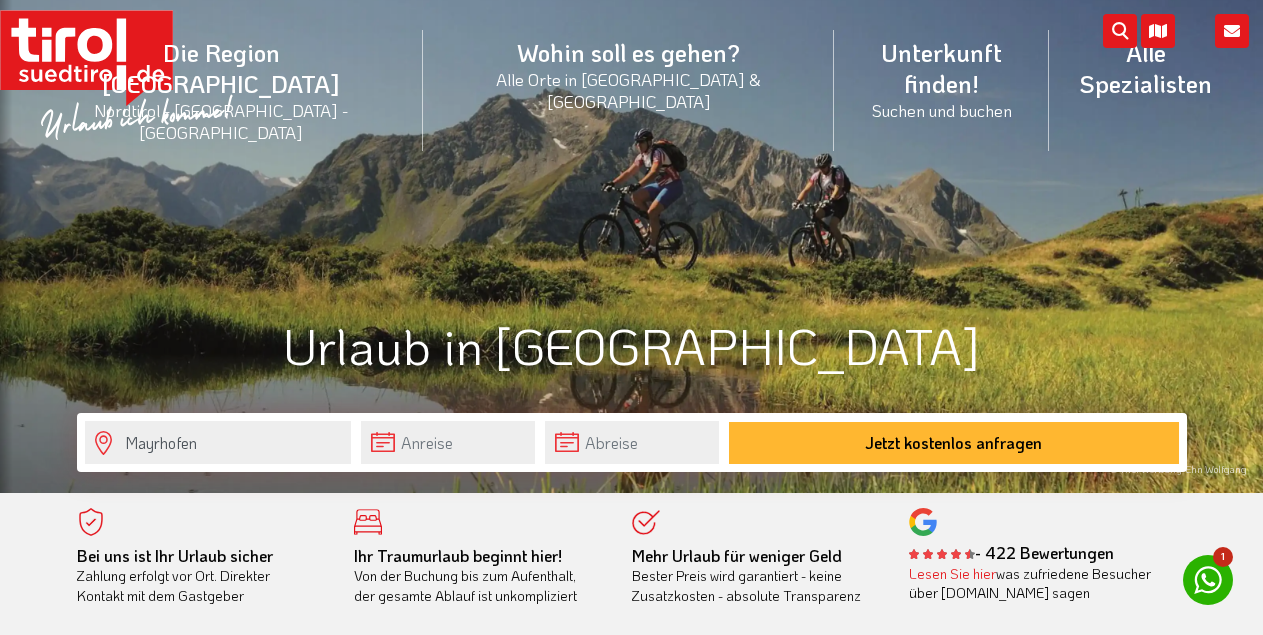 scroll, scrollTop: 0, scrollLeft: 0, axis: both 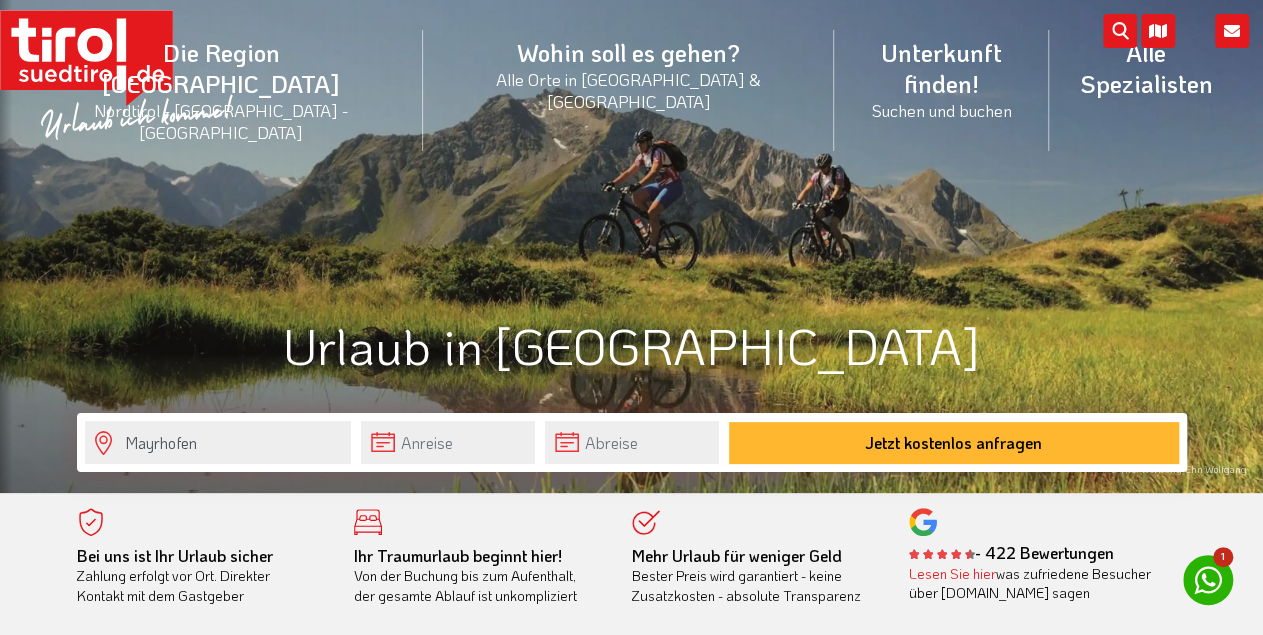 click on "1" at bounding box center [1223, 557] 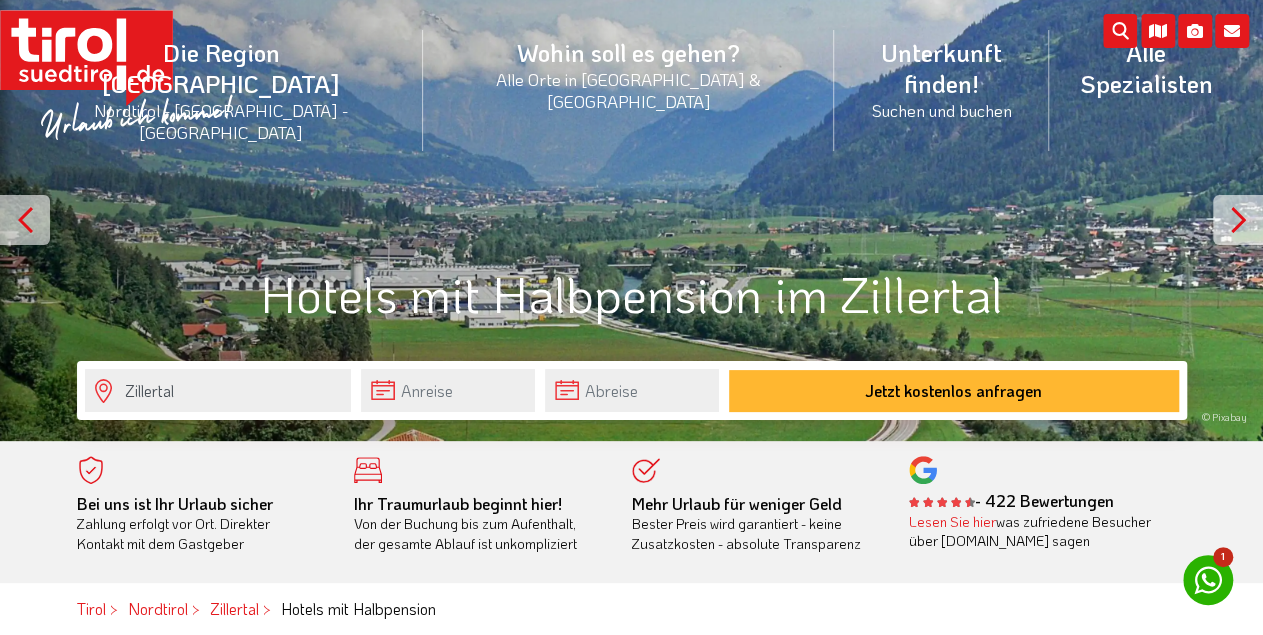 scroll, scrollTop: 52, scrollLeft: 0, axis: vertical 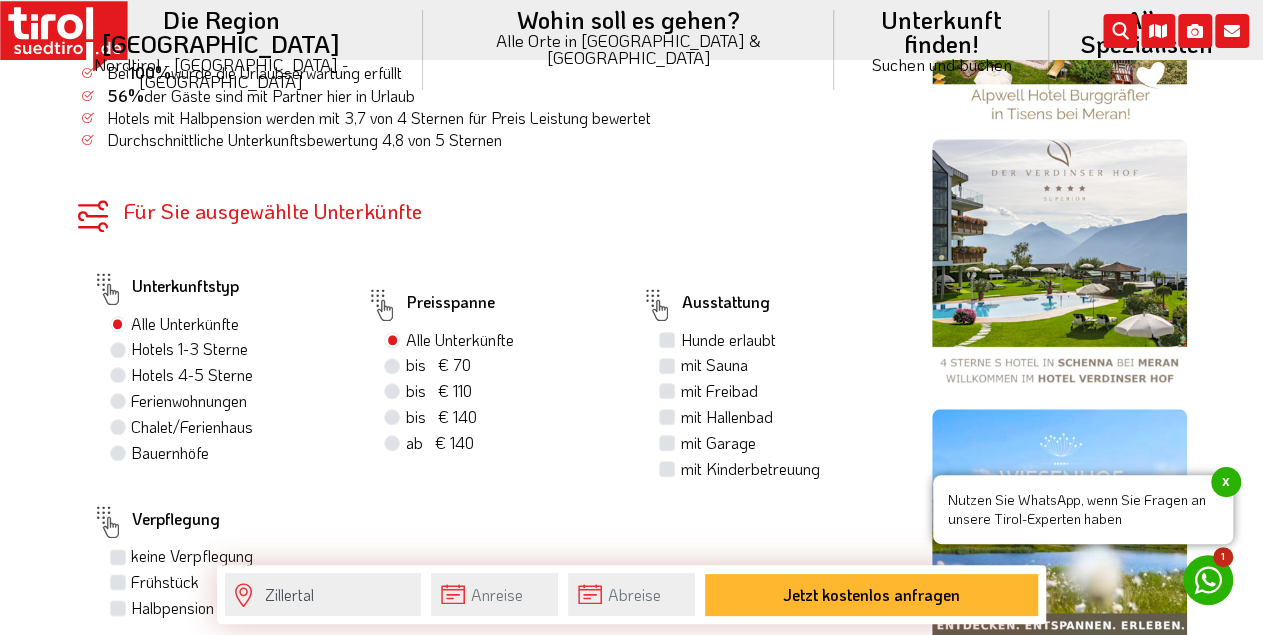 click on "Hotels 1-3 Sterne" at bounding box center [189, 349] 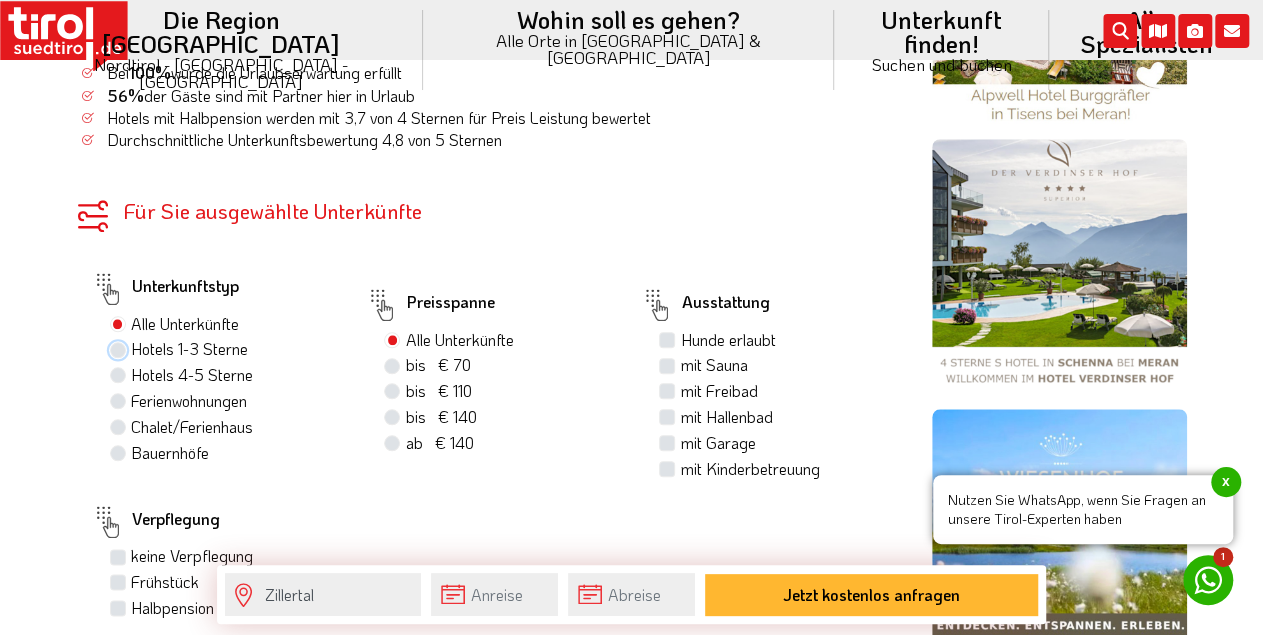 click on "Hotels 1-3 Sterne" at bounding box center (120, 348) 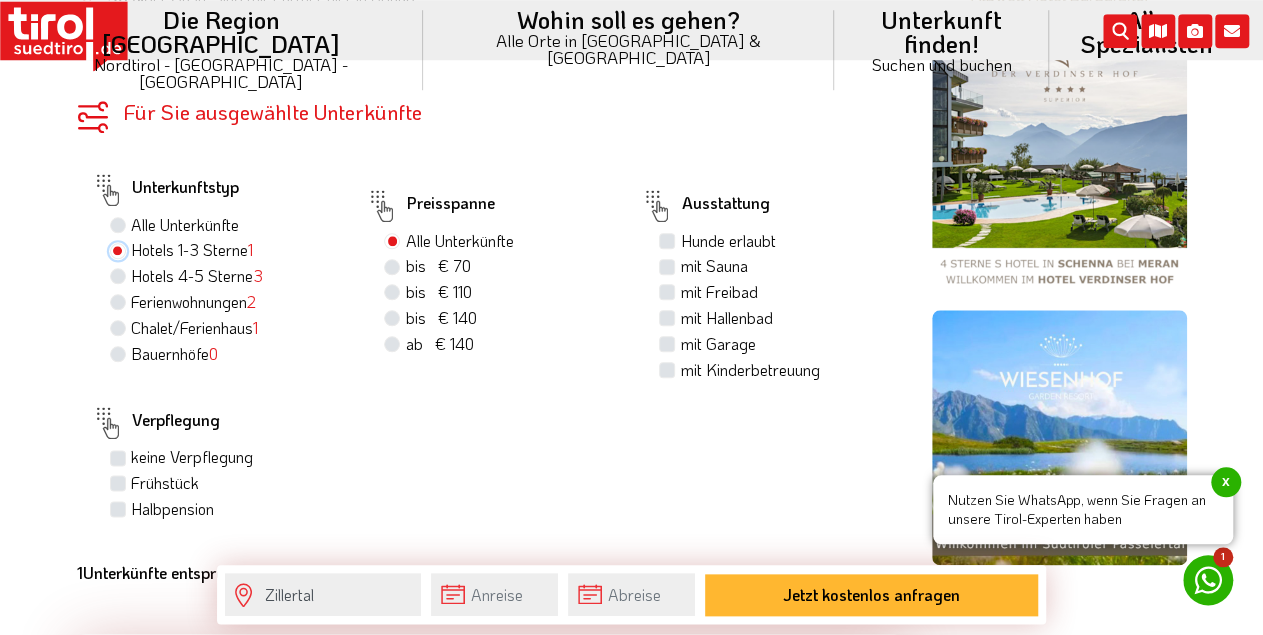 scroll, scrollTop: 1005, scrollLeft: 0, axis: vertical 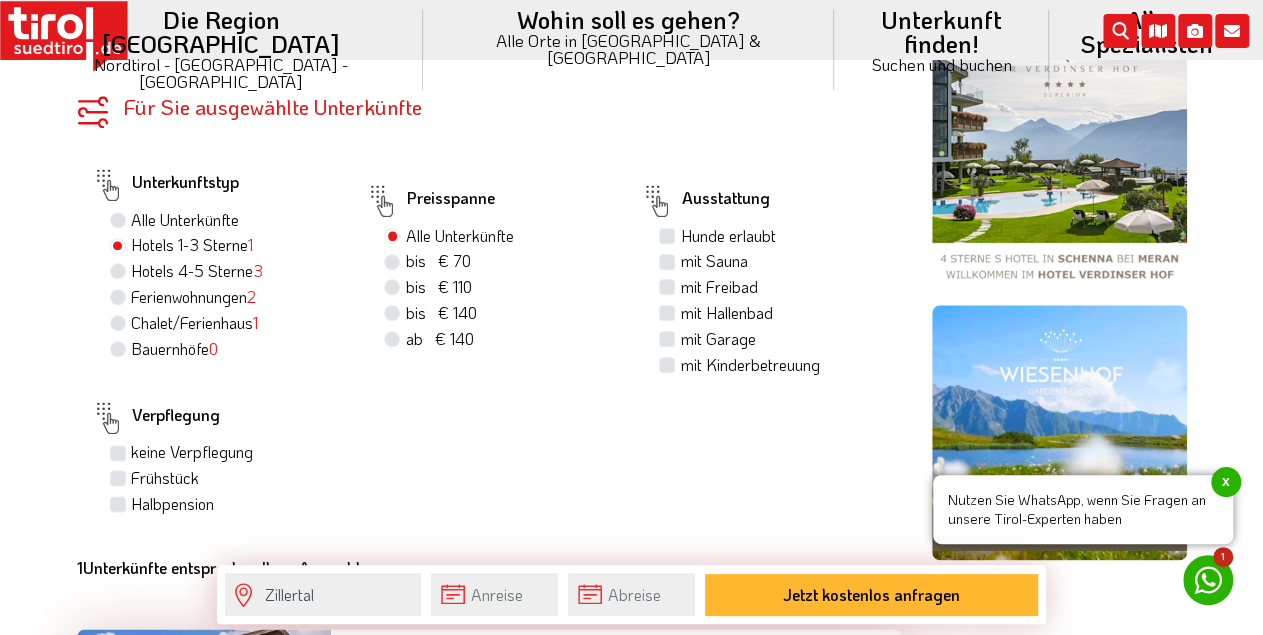 click on "x" at bounding box center [1226, 482] 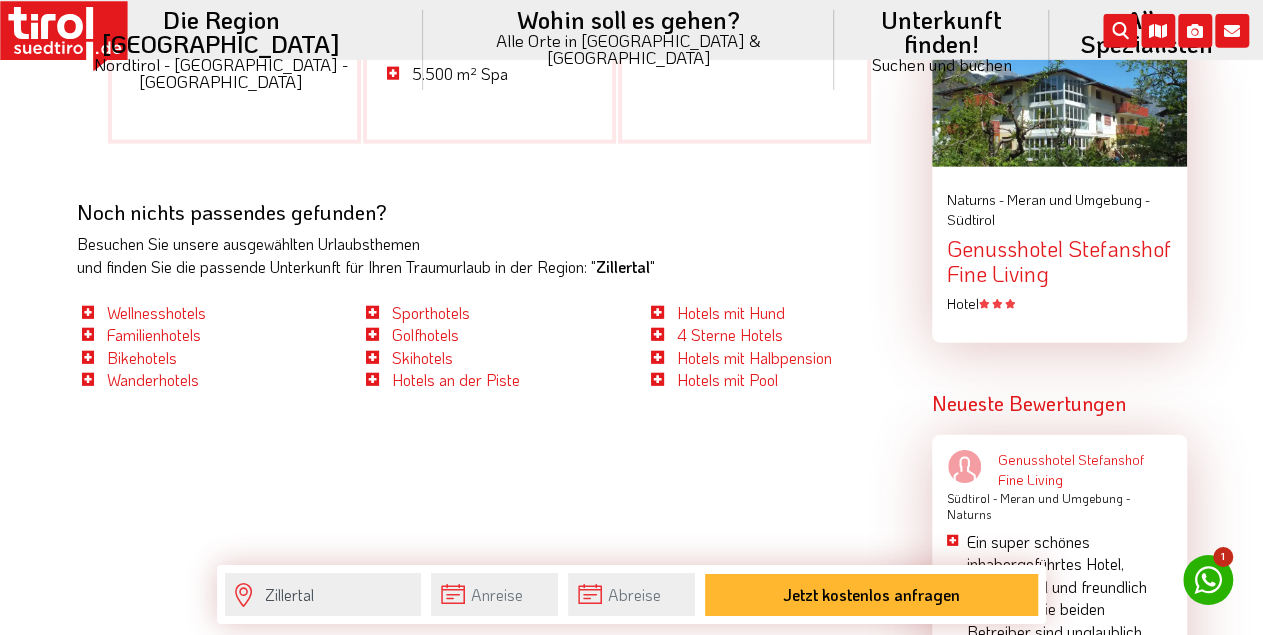 scroll, scrollTop: 2270, scrollLeft: 0, axis: vertical 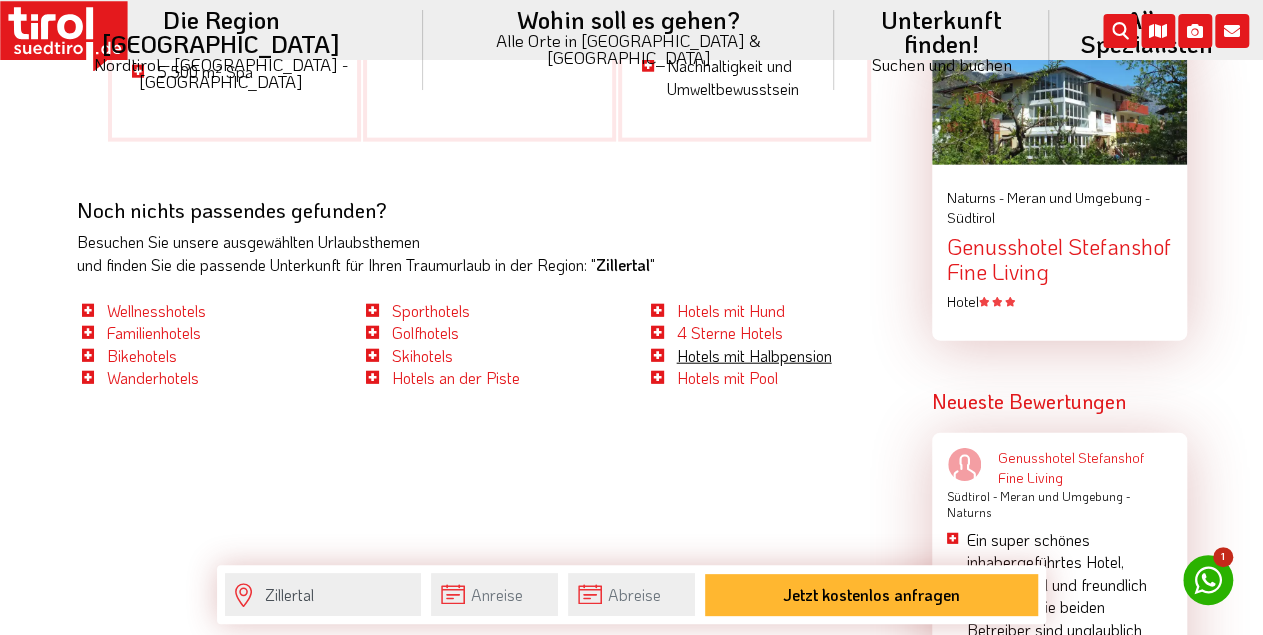 click on "Hotels mit Halbpension" at bounding box center [753, 355] 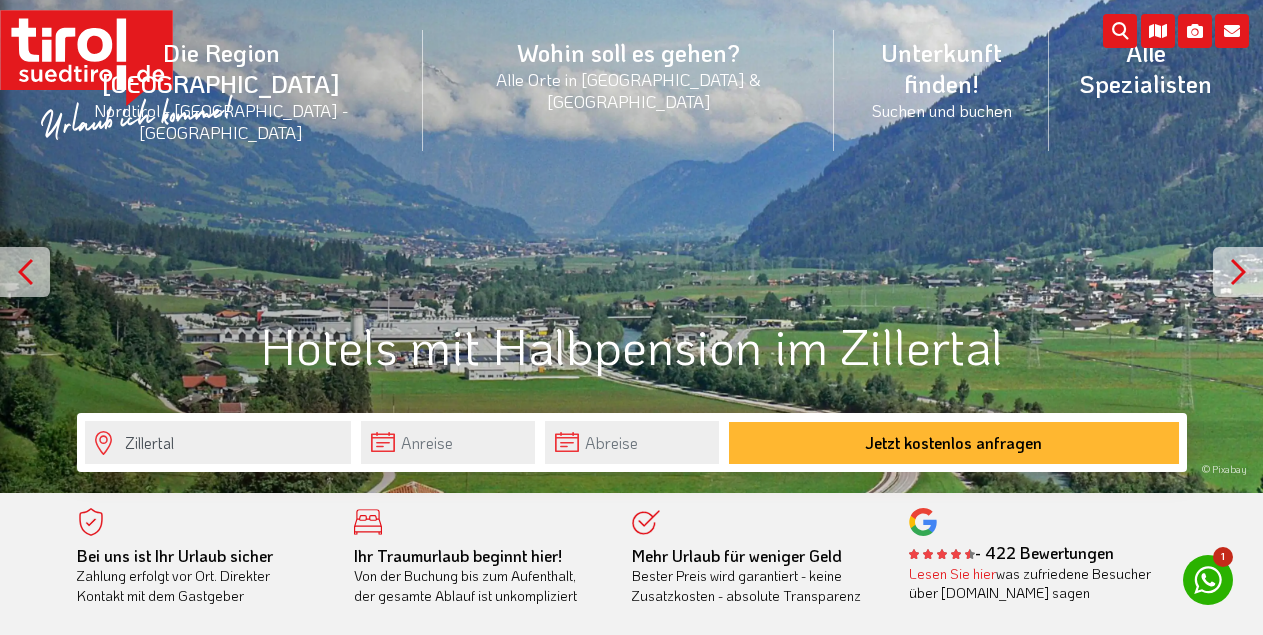scroll, scrollTop: 0, scrollLeft: 0, axis: both 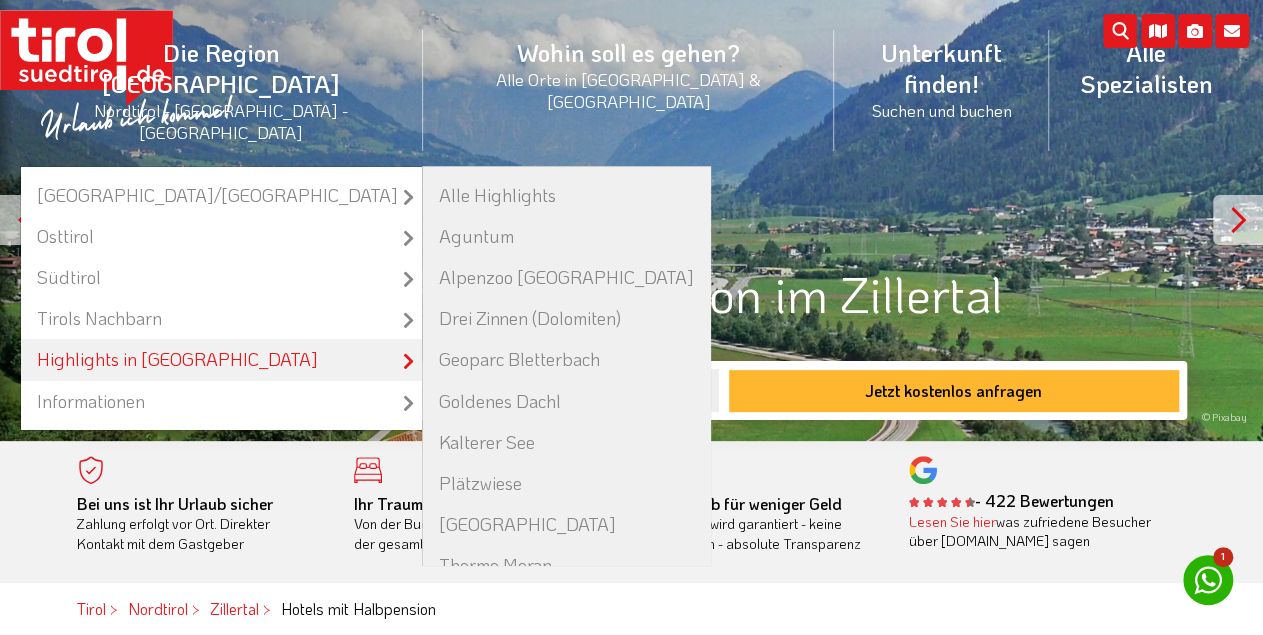 click on "Highlights in [GEOGRAPHIC_DATA]" at bounding box center (221, 359) 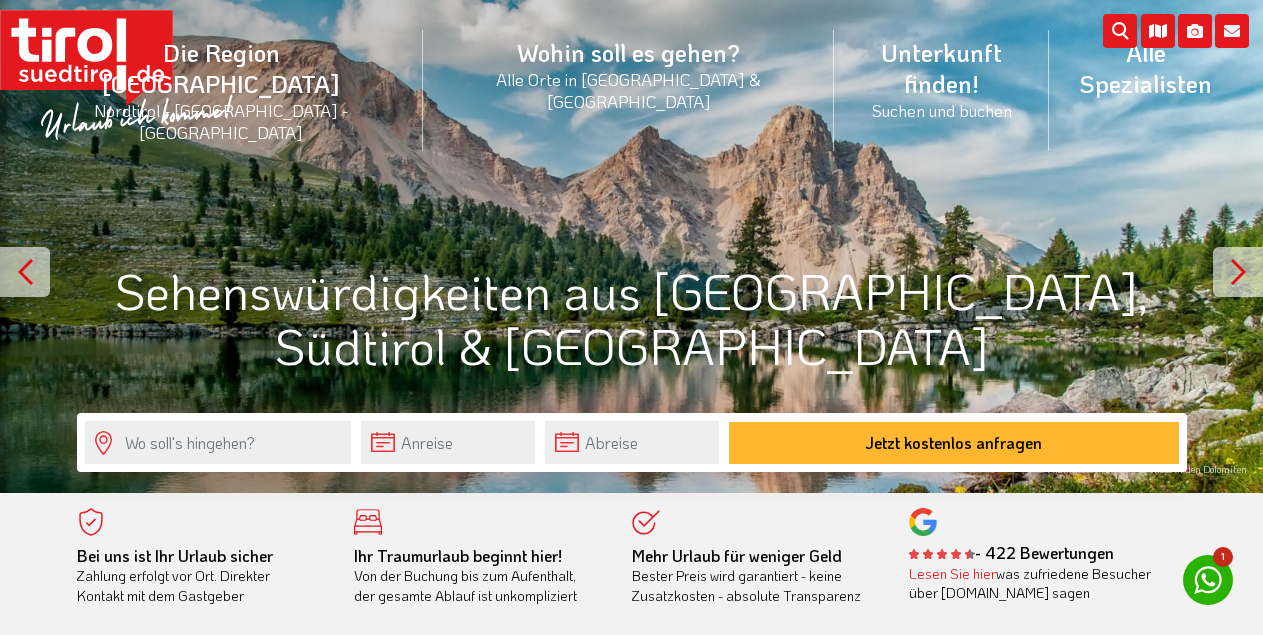 scroll, scrollTop: 0, scrollLeft: 0, axis: both 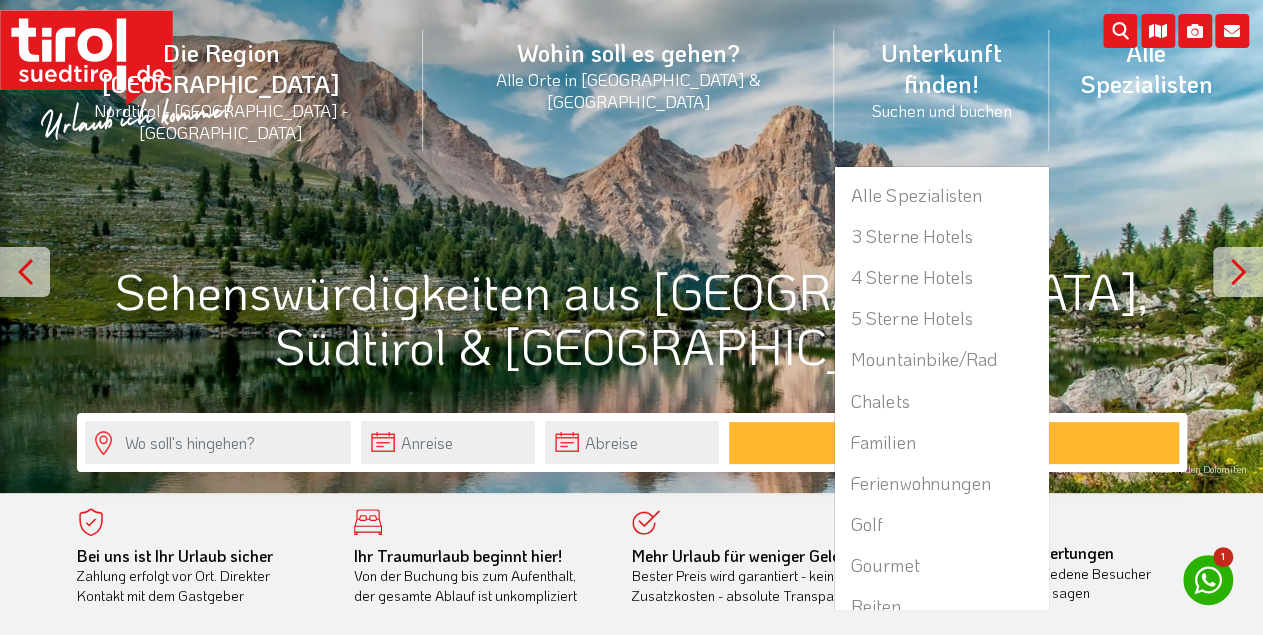 click on "Unterkunft finden!  Suchen und buchen   Alle Spezialisten   3 Sterne Hotels   4 Sterne Hotels   5 Sterne Hotels   Mountainbike/Rad   Chalets   Familien   Ferienwohnungen   Golf   Gourmet   Reiten   Ski   Sport   Stadthotel   Urlaub am Bauernhof   Urlaub mit Hund   Wandern   Wellness" at bounding box center [941, 90] 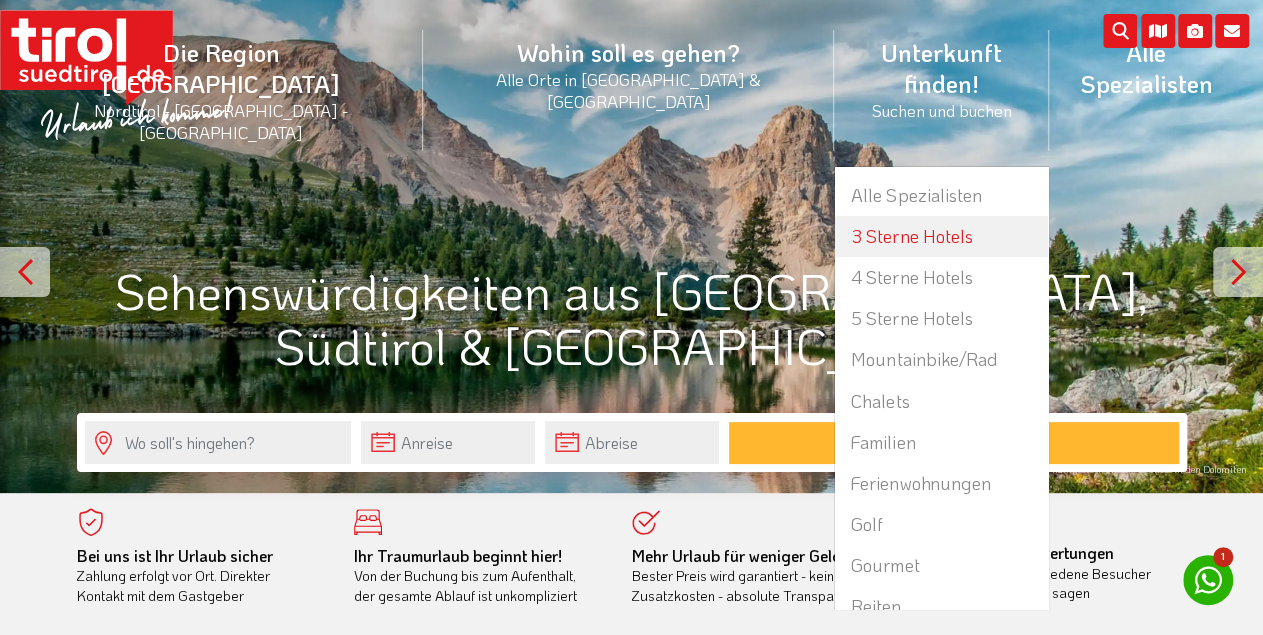 click on "3 Sterne Hotels" at bounding box center (941, 236) 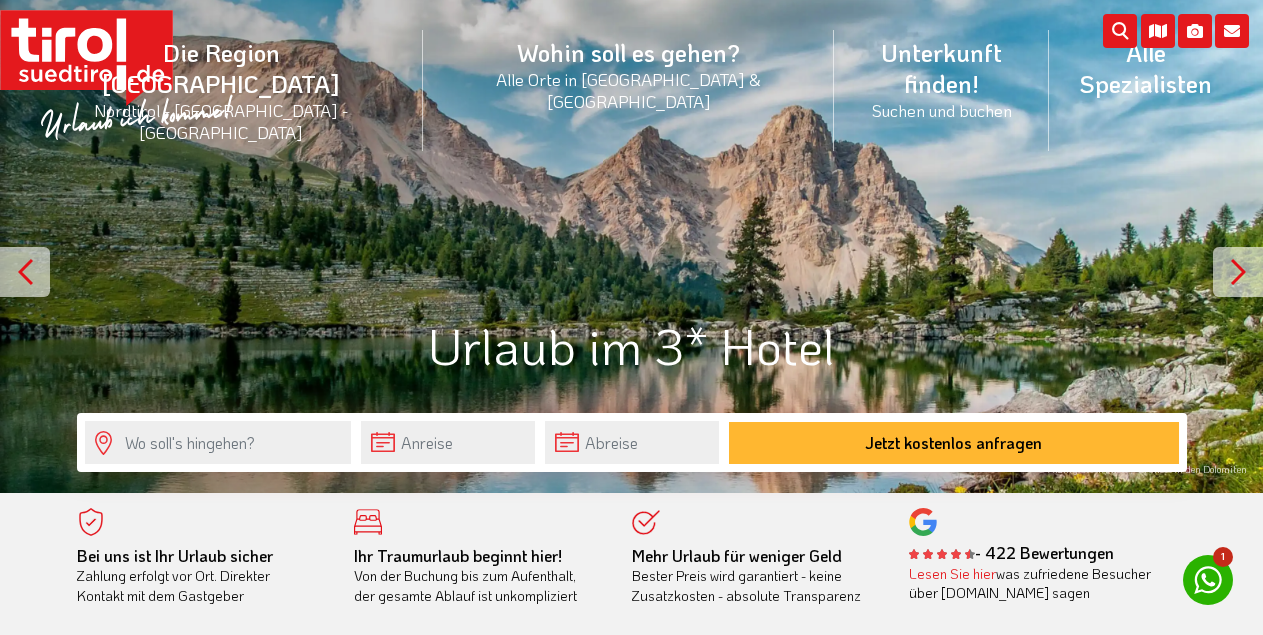 scroll, scrollTop: 0, scrollLeft: 0, axis: both 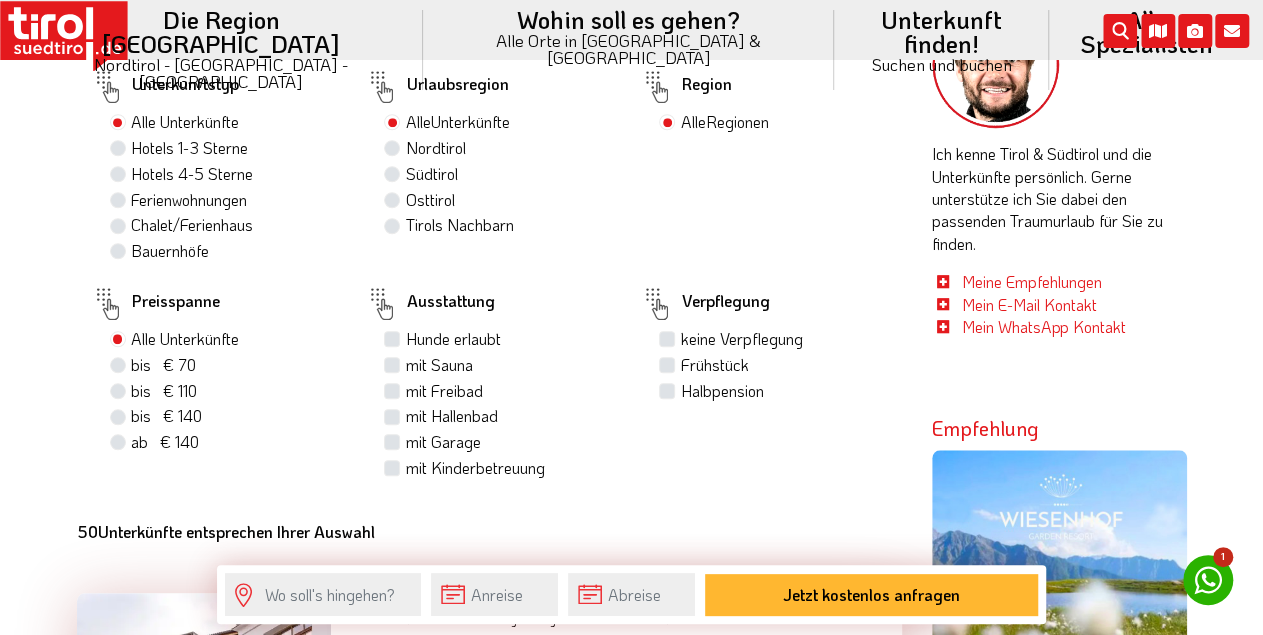 click on "bis   € 70   bis  CHF 65" at bounding box center [163, 365] 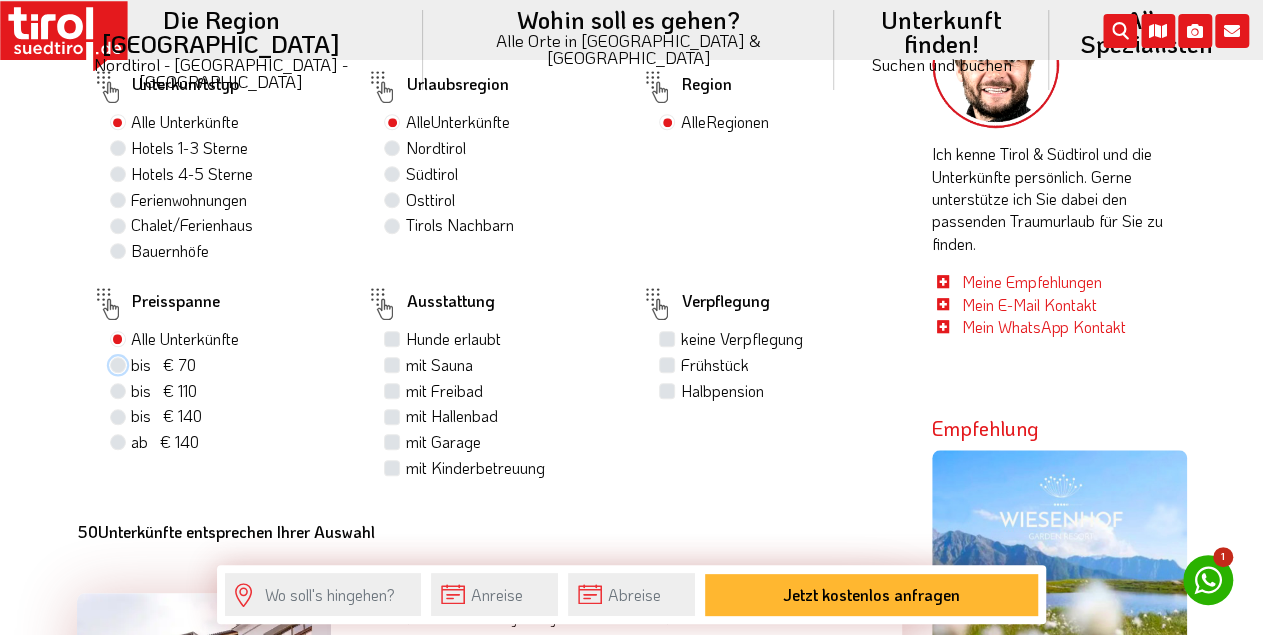 click on "bis   € 70   bis  CHF 65" at bounding box center (120, 364) 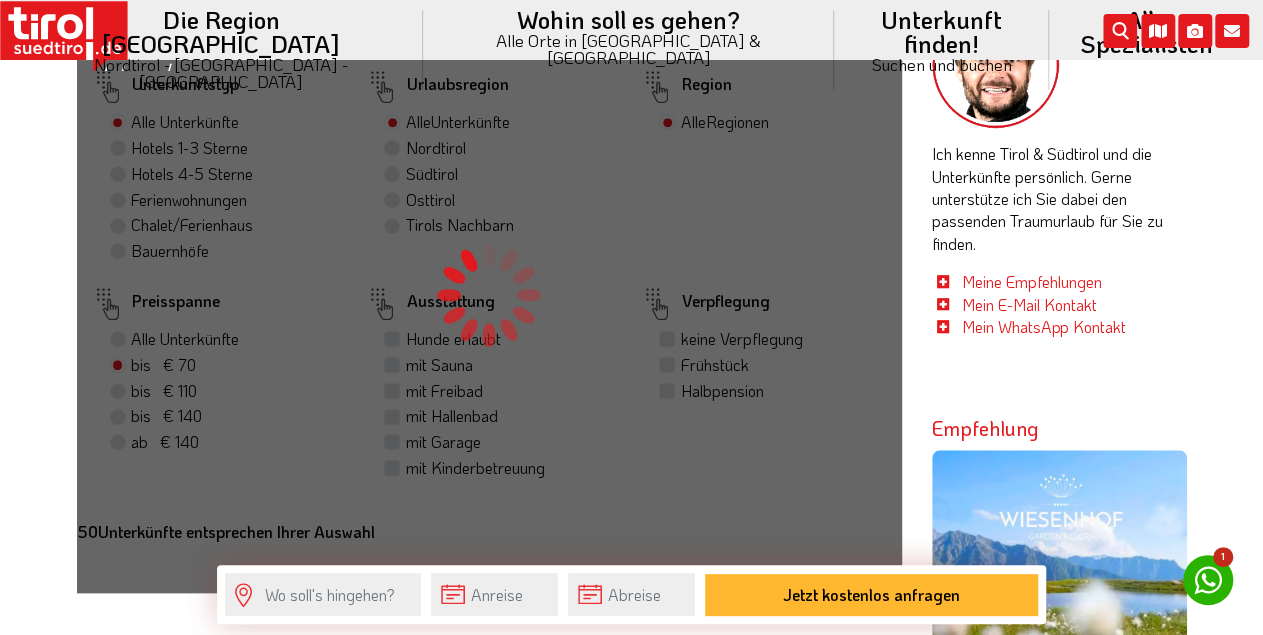 click on "bis   € 70   bis  CHF 65" at bounding box center (223, 366) 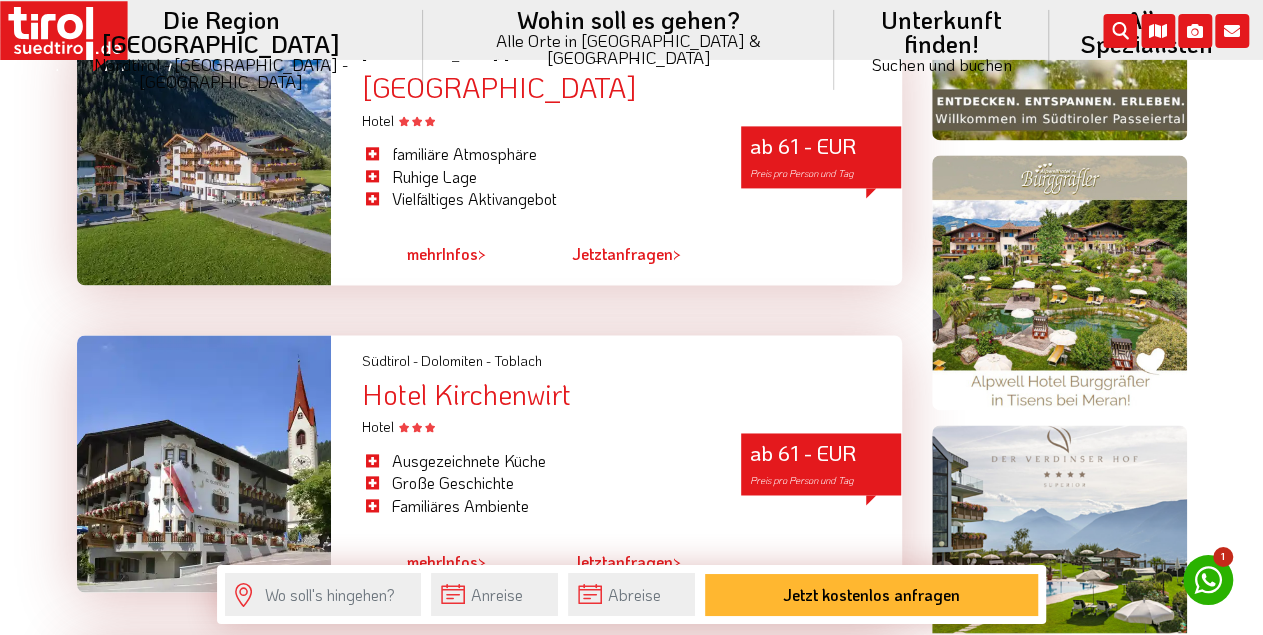 scroll, scrollTop: 1369, scrollLeft: 0, axis: vertical 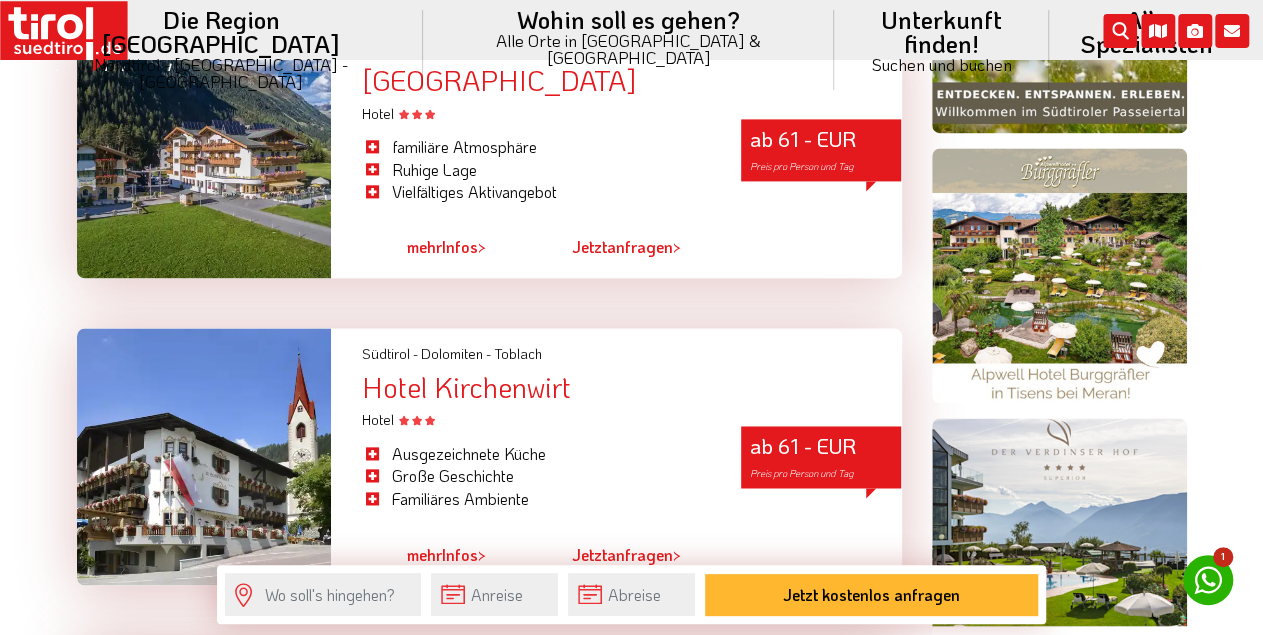 click on "Die Region Tirol  Nordtirol - Südtirol - Osttirol      Tirol/Nordtirol    Tirol/Nordtirol      Achensee      Alpbachtal & Tiroler Seenland      Arlberg      Ferienregion Imst      Ferienregion Reutte      Hall-Wattens      Innsbruck und seine Feriendörfer      Kaiserwinkl      Kitzbühel      Kitzbüheler Alpen      Kufsteinerland      Lechtal      Seefeld      Ötztal      Paznaun Ischgl      Pitztal      Serfaus Fiss Ladis      Silberregion Karwendel      Stubaital      Tannheimer Tal      Tirol West      Tiroler Oberland / Reschenpass      Tiroler Zugspitz Arena      Wilder Kaiser      Wildschönau      Wipptal      Zillertal      Osttirol    Osttirol      Defereggental      Hochpustertal      Lienzer Dolomiten      Nationalparkregion      Südtirol    Südtirol      Ahrntal      Alta Badia      Bozen und Umgebung      Dolomiten      Eisacktal      Gröden / Val Gardena" at bounding box center (631, -1052) 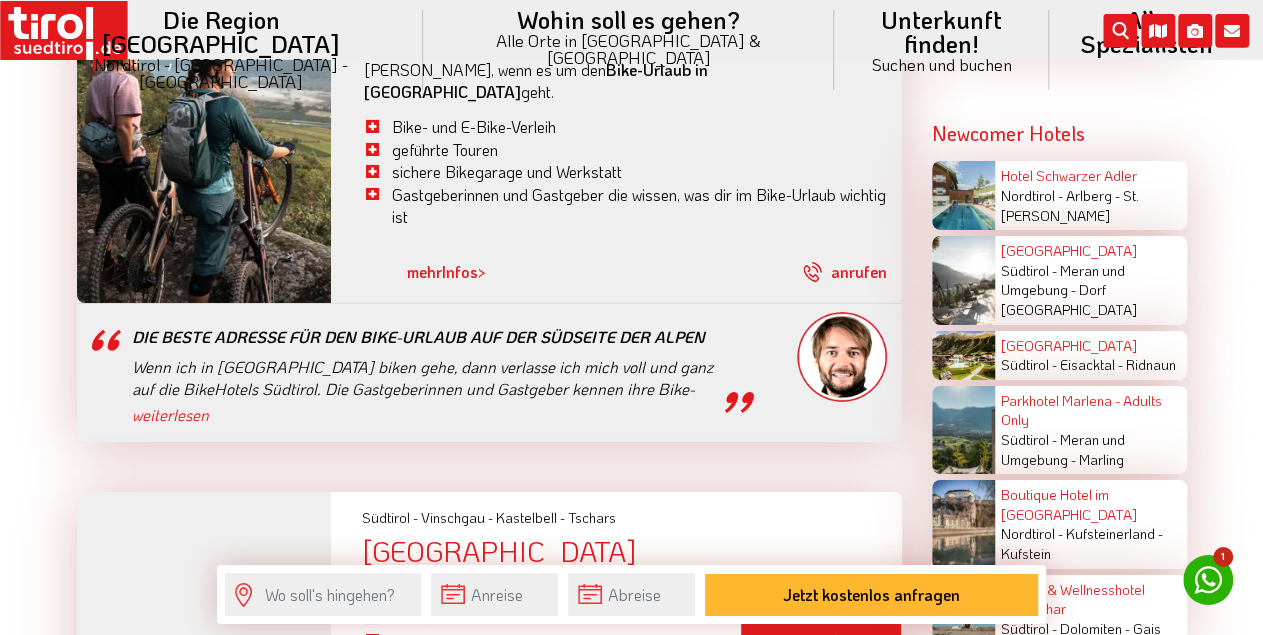 scroll, scrollTop: 3380, scrollLeft: 0, axis: vertical 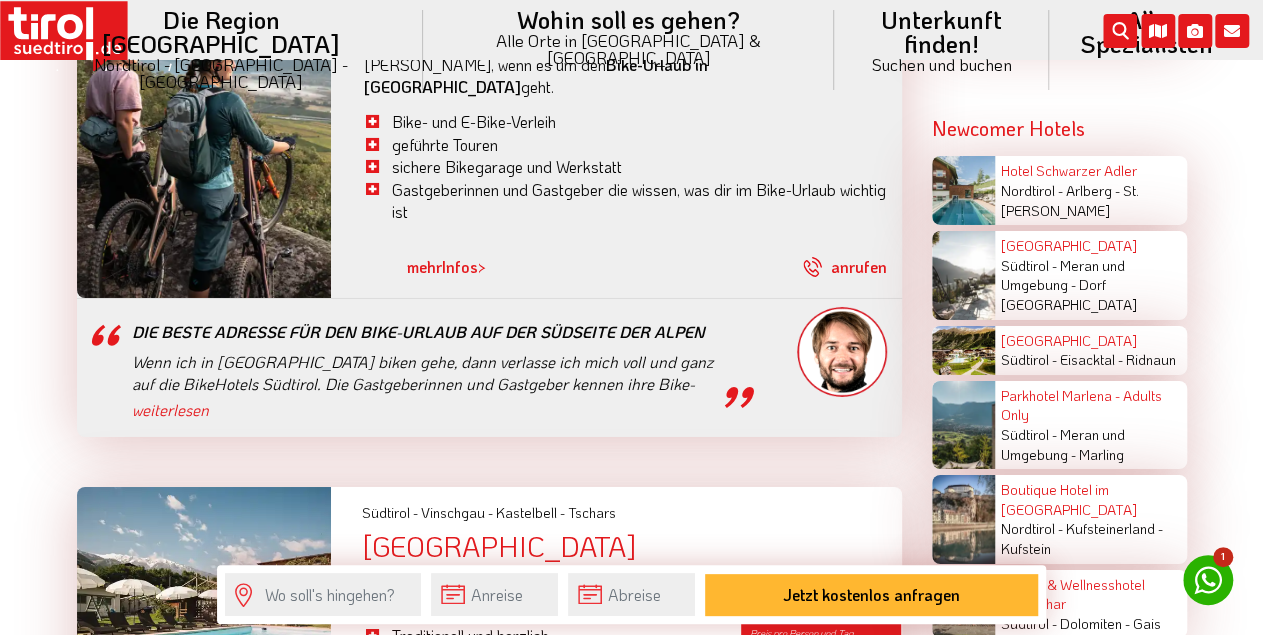 drag, startPoint x: 1252, startPoint y: 542, endPoint x: 1251, endPoint y: 554, distance: 12.0415945 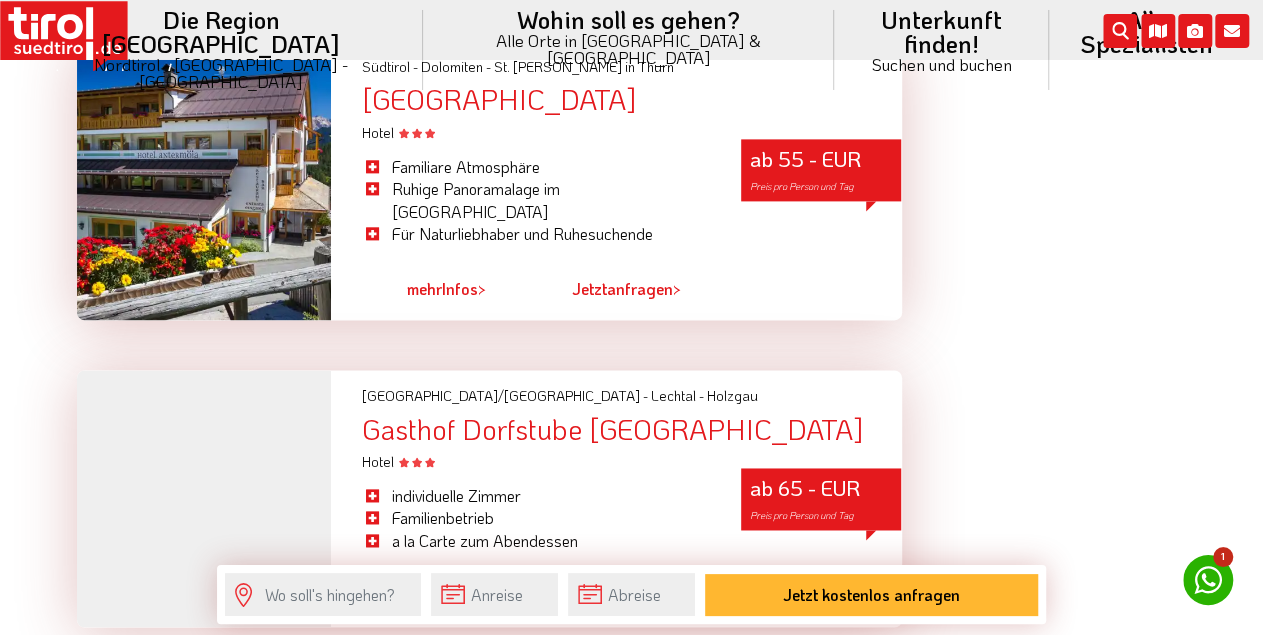 scroll, scrollTop: 5078, scrollLeft: 0, axis: vertical 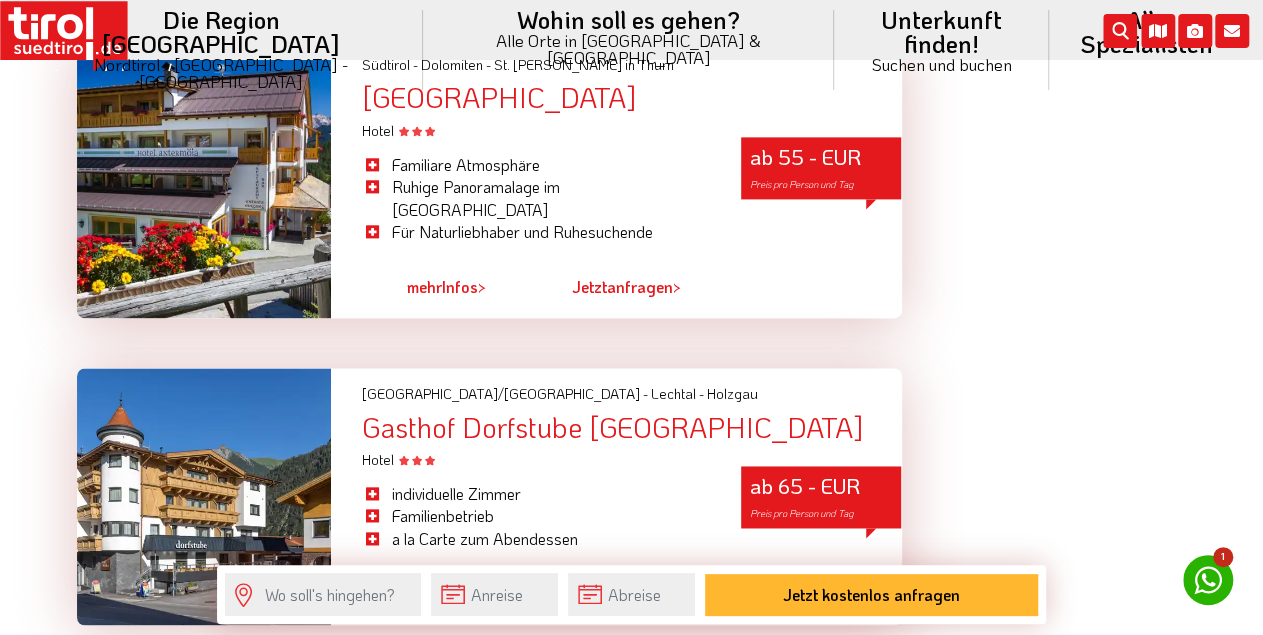 click on "Gasthof Dorfstube [GEOGRAPHIC_DATA]" at bounding box center [631, 427] 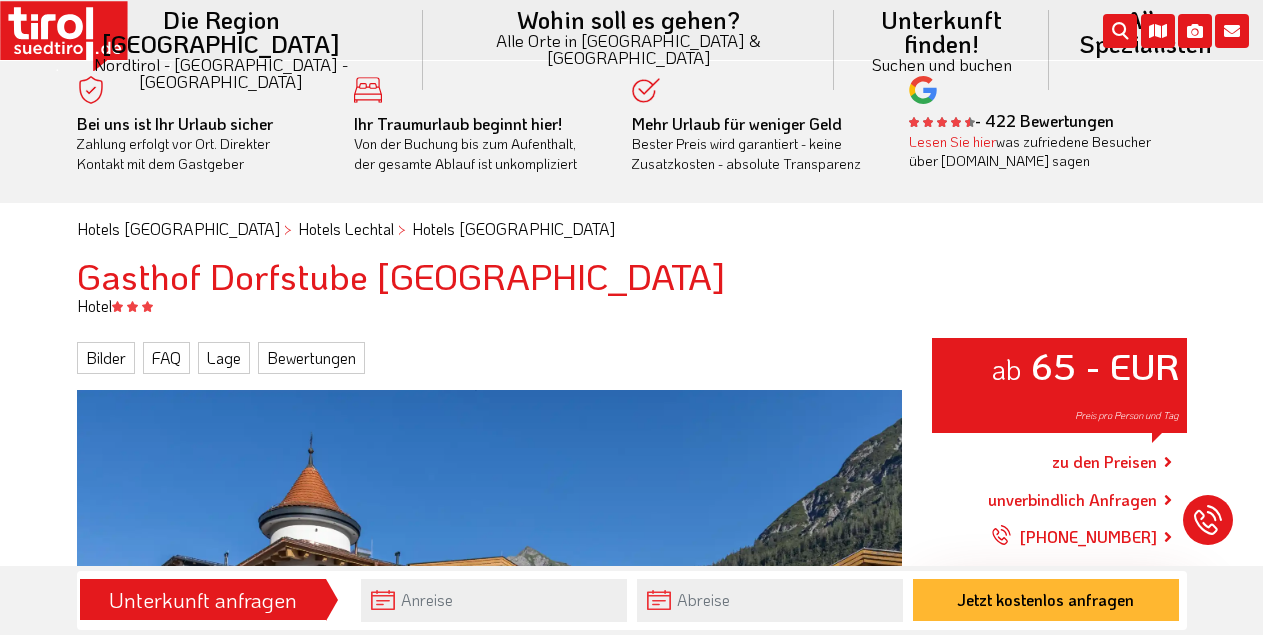 scroll, scrollTop: 0, scrollLeft: 0, axis: both 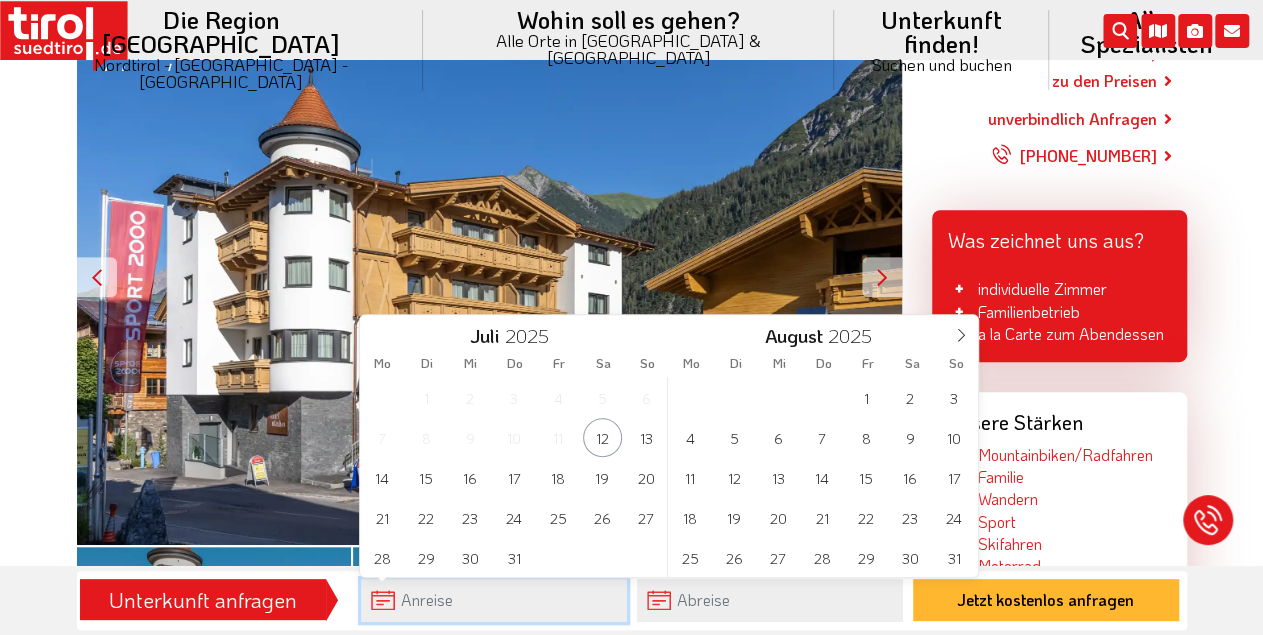 click at bounding box center [494, 600] 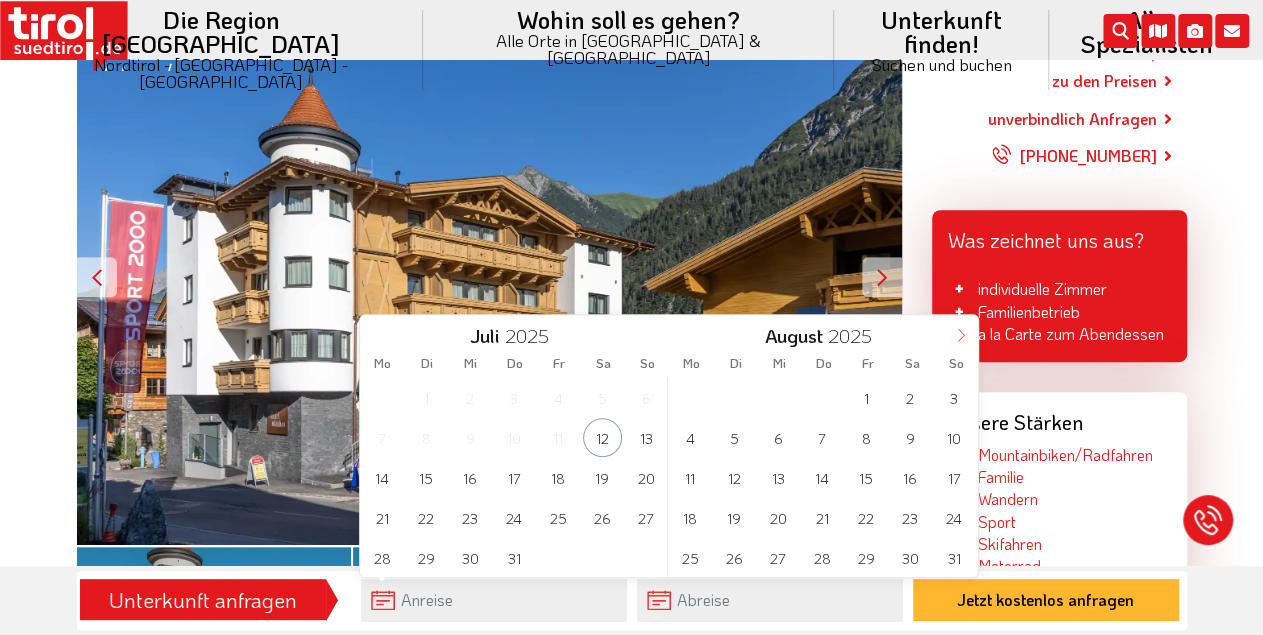 click 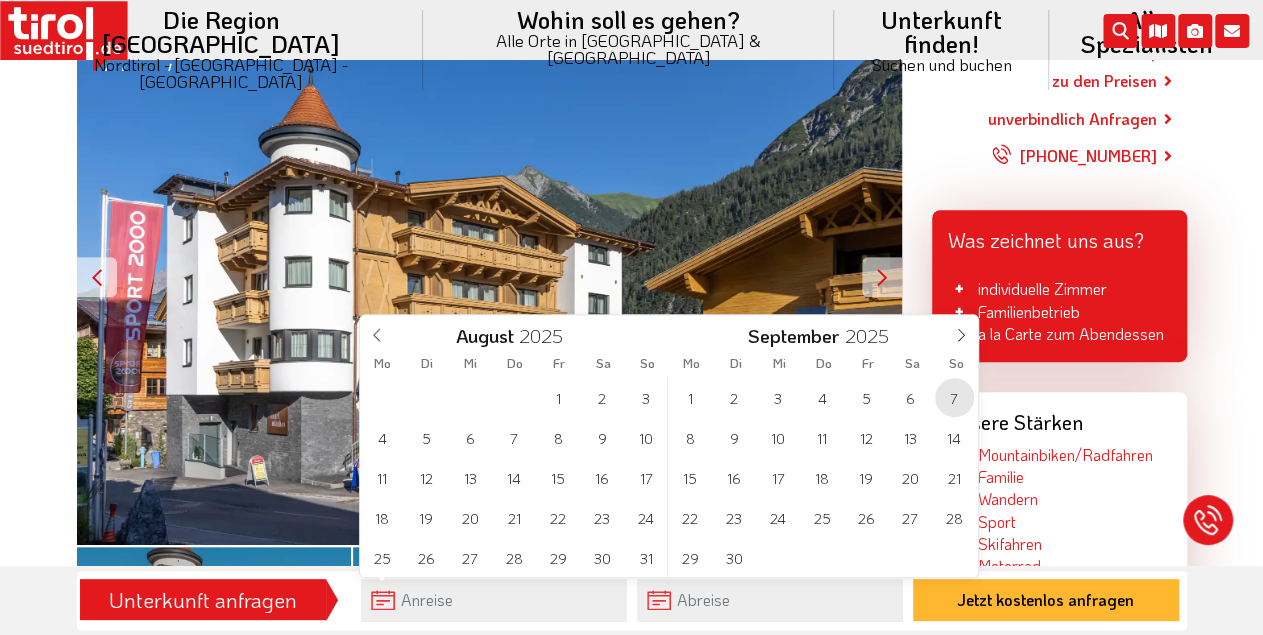 click on "7" at bounding box center (954, 397) 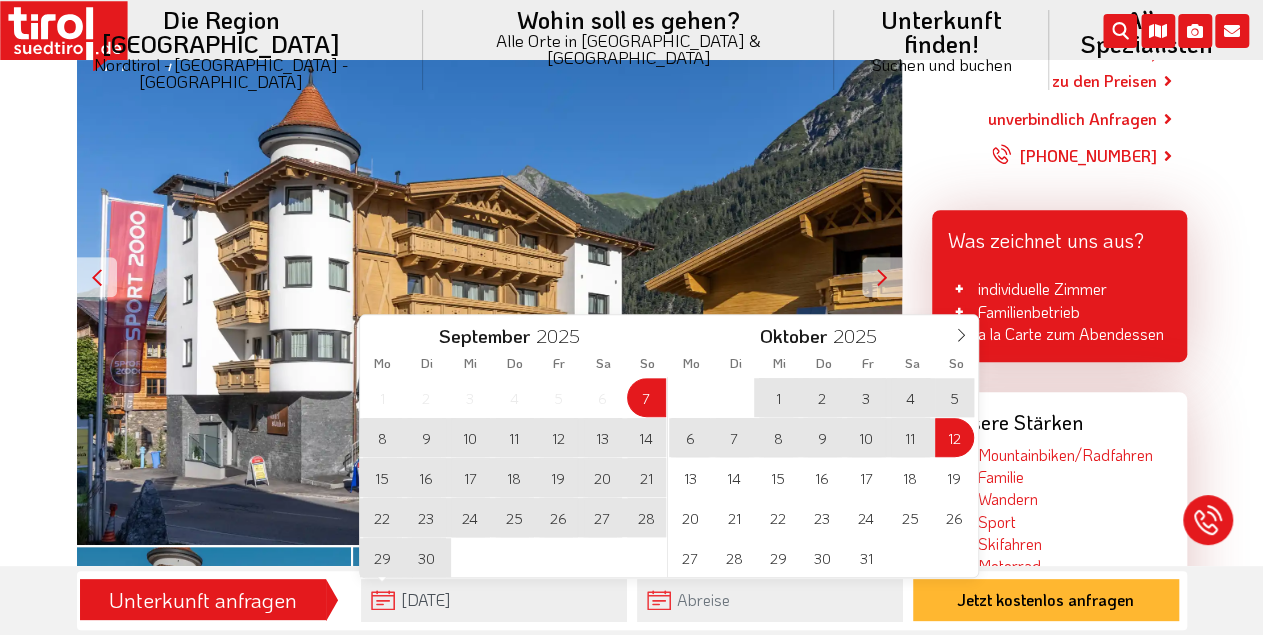 click on "12" at bounding box center [954, 437] 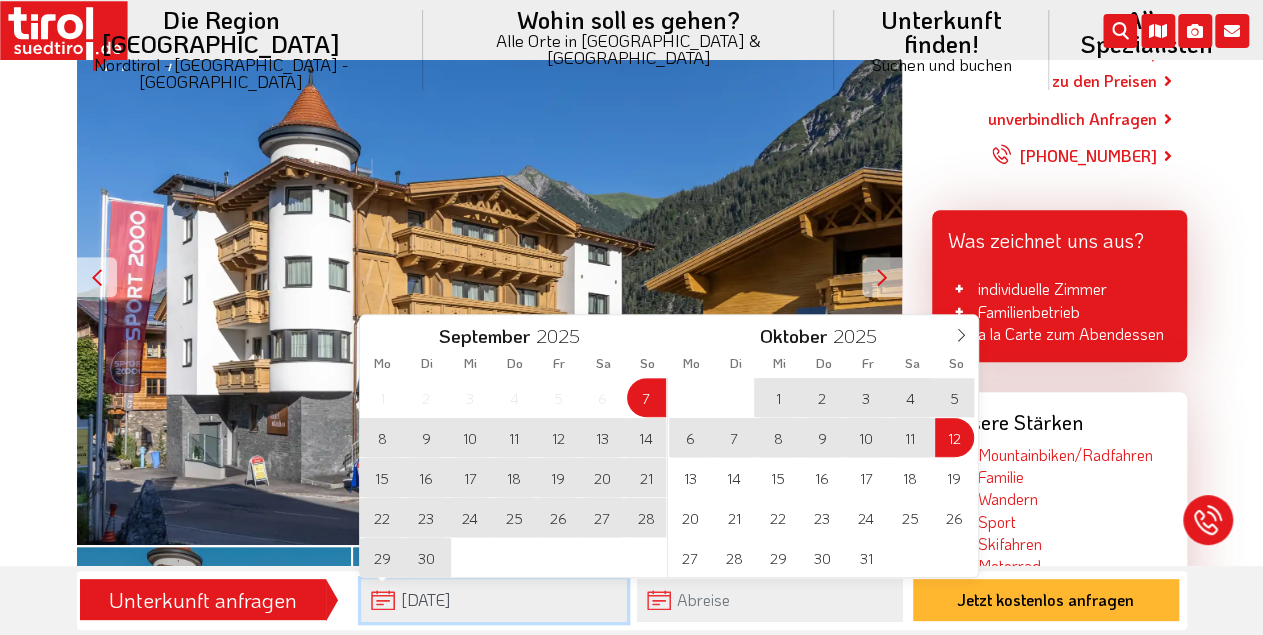 type on "[DATE]" 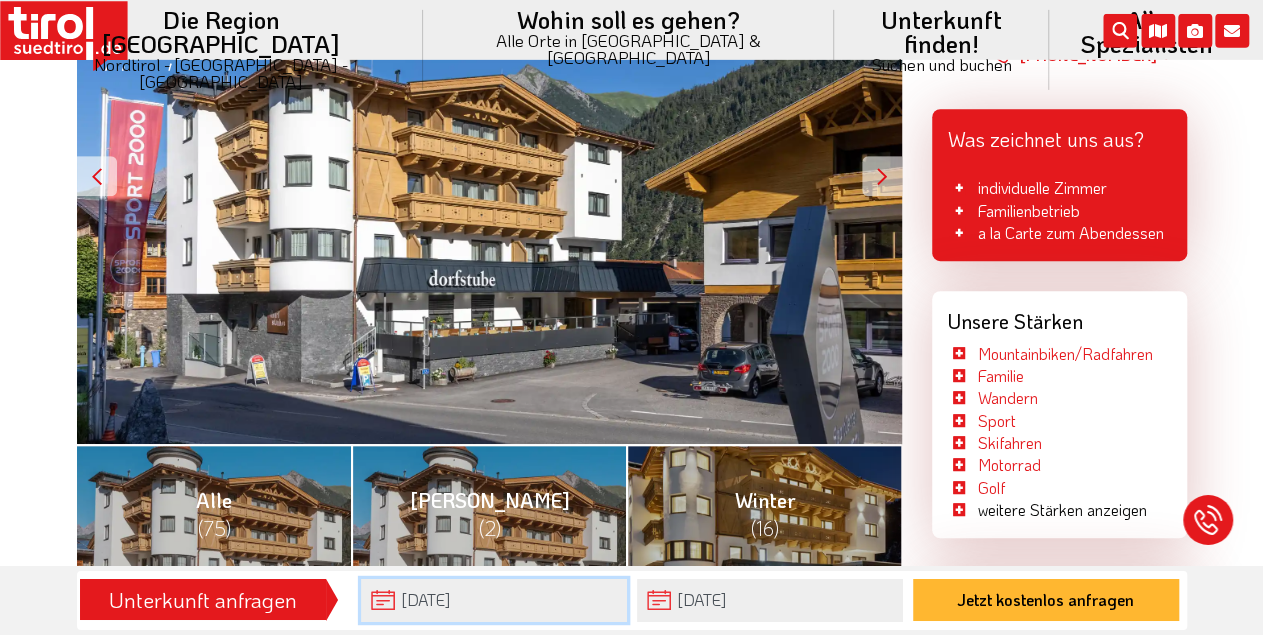 scroll, scrollTop: 485, scrollLeft: 0, axis: vertical 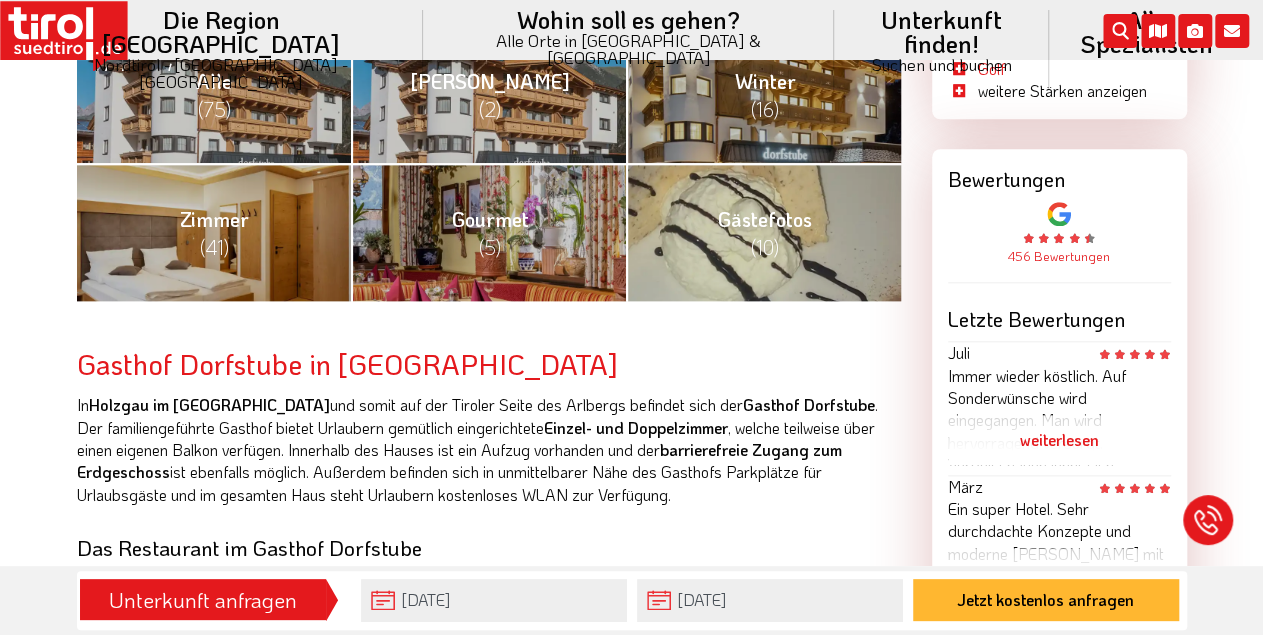 click on "Unterkunft anfragen          [DATE]       [DATE]       Jetzt kostenlos anfragen" at bounding box center (631, 600) 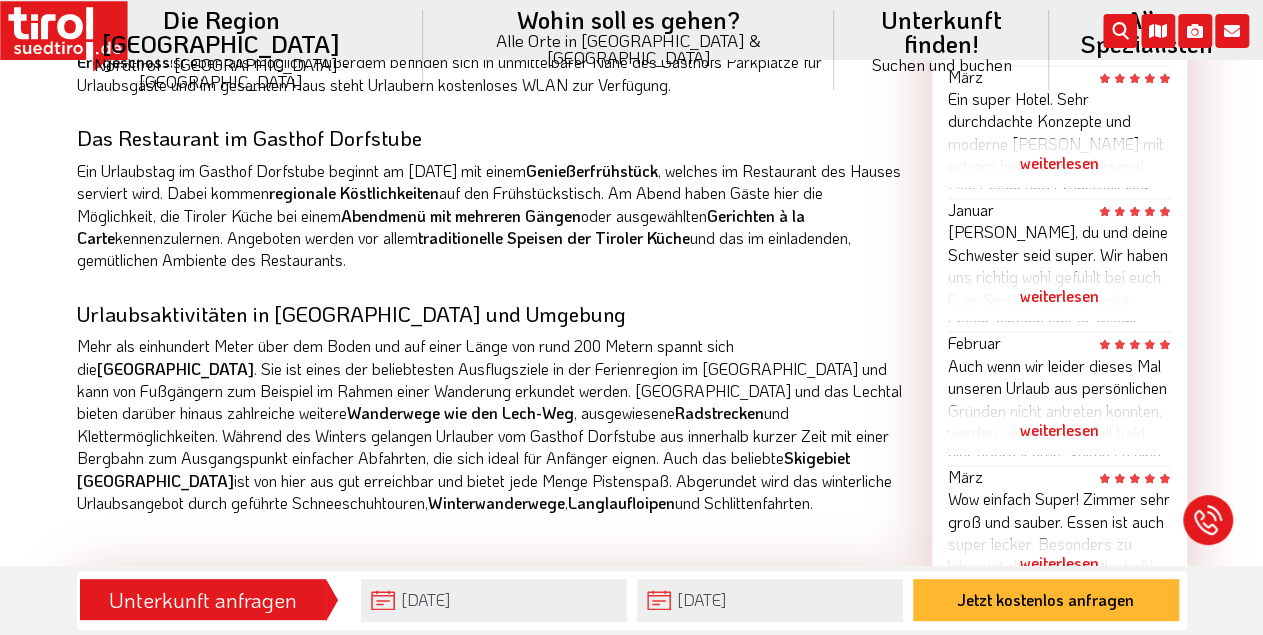 scroll, scrollTop: 1317, scrollLeft: 0, axis: vertical 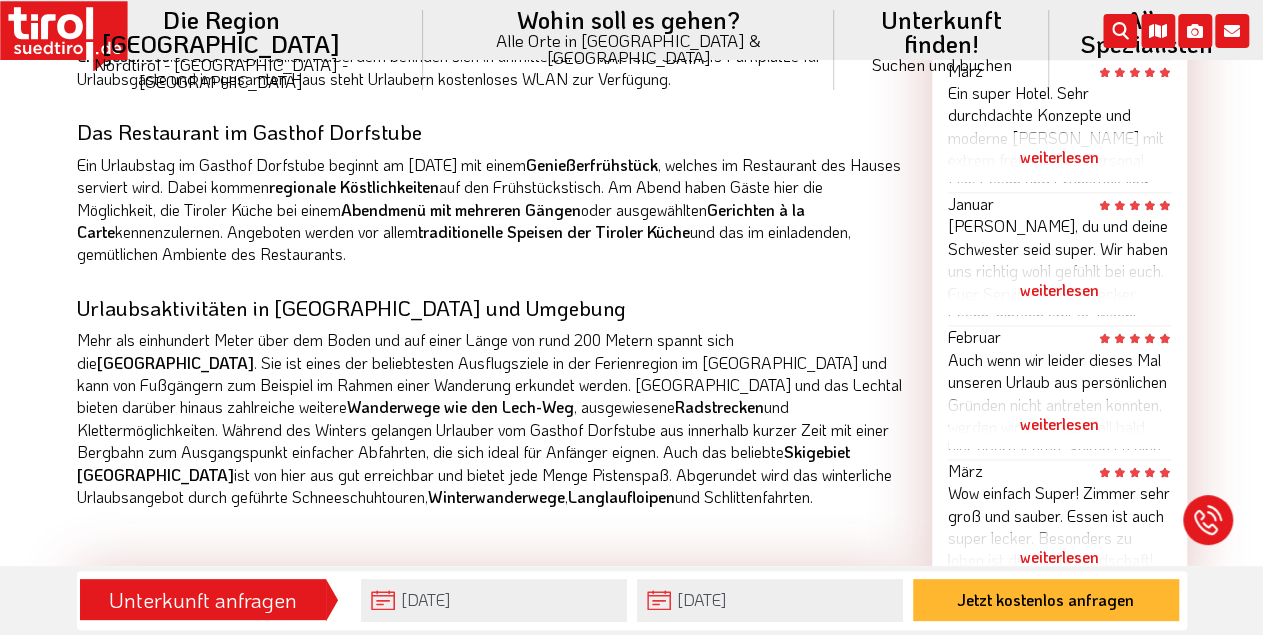 click on "Unterkunft anfragen" at bounding box center [203, 600] 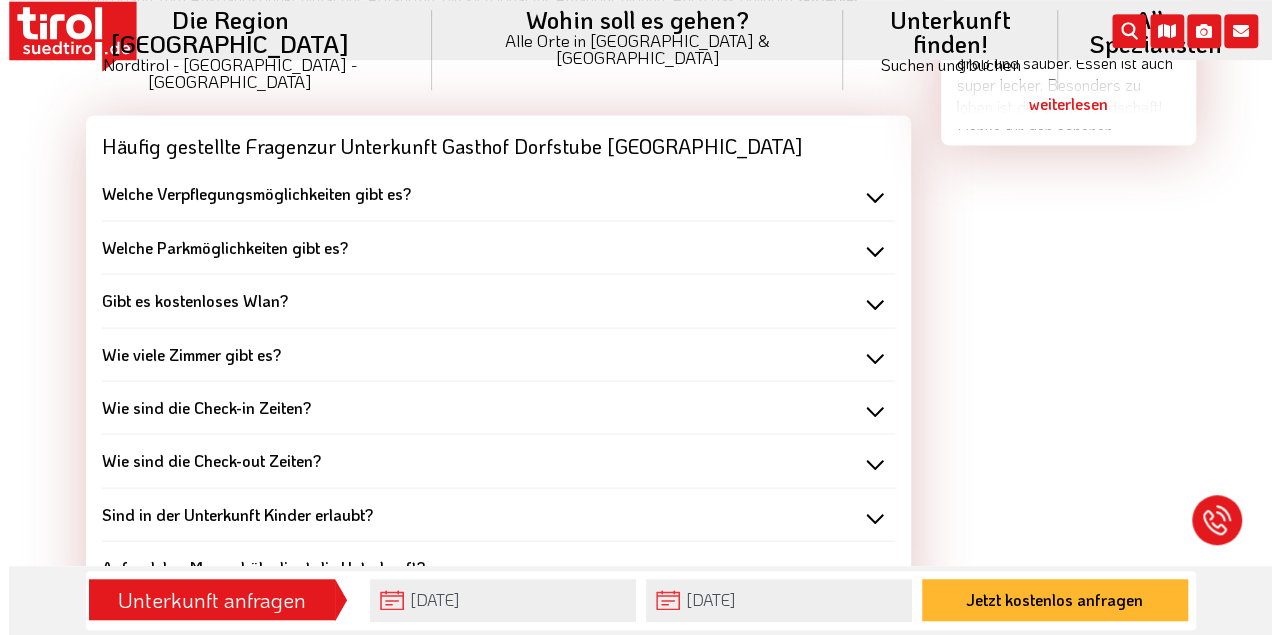 scroll, scrollTop: 1785, scrollLeft: 0, axis: vertical 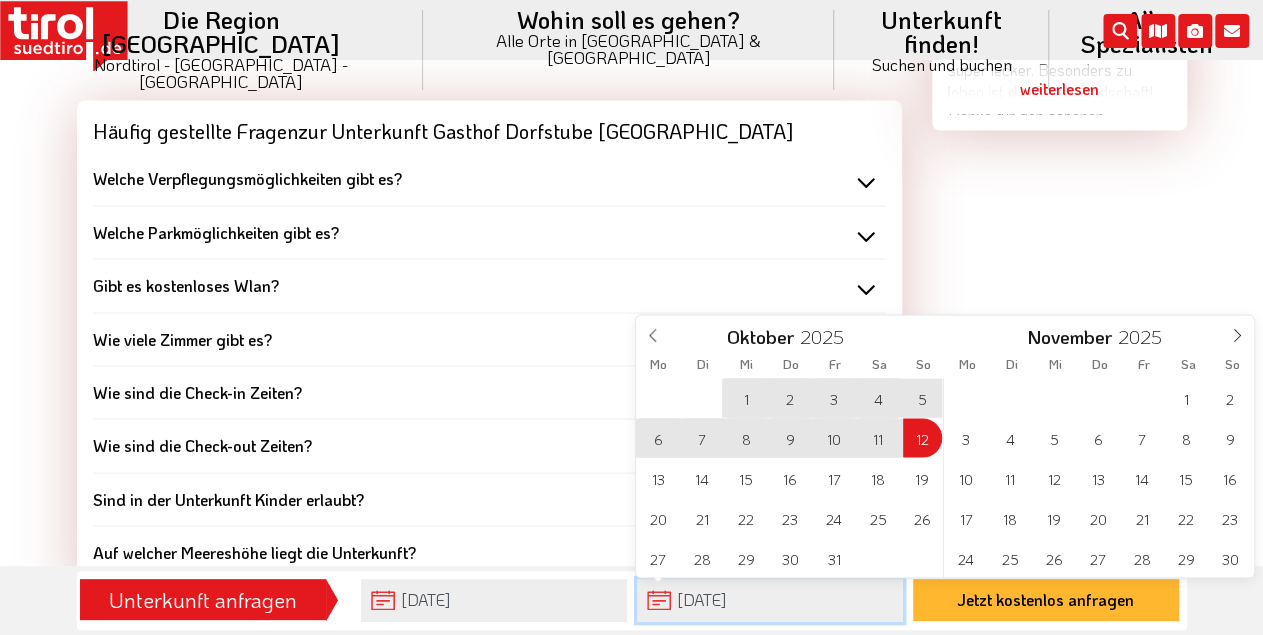 click on "[DATE]" at bounding box center [770, 600] 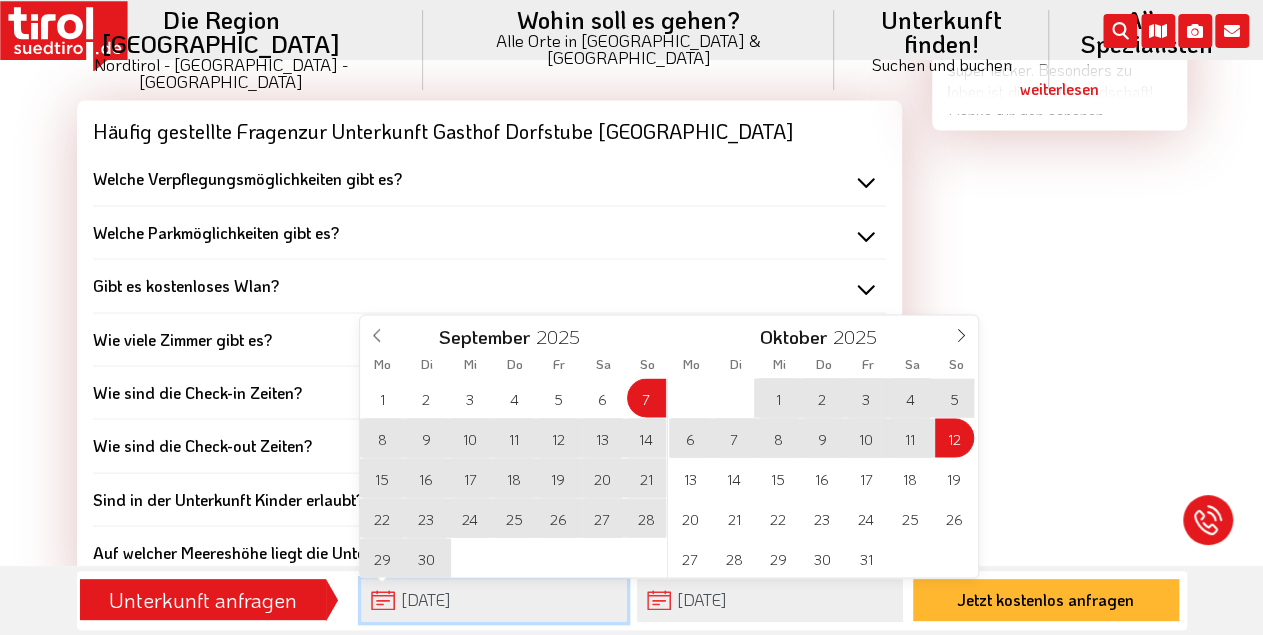 click on "[DATE]" at bounding box center [494, 600] 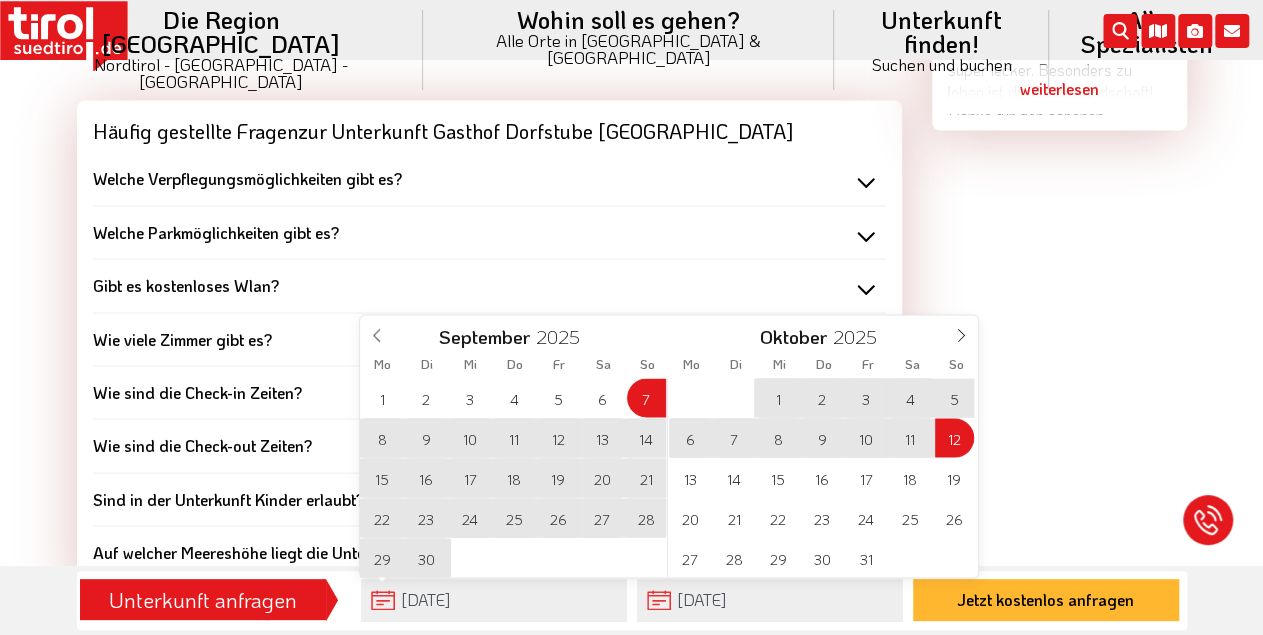 click on "14" at bounding box center [646, 437] 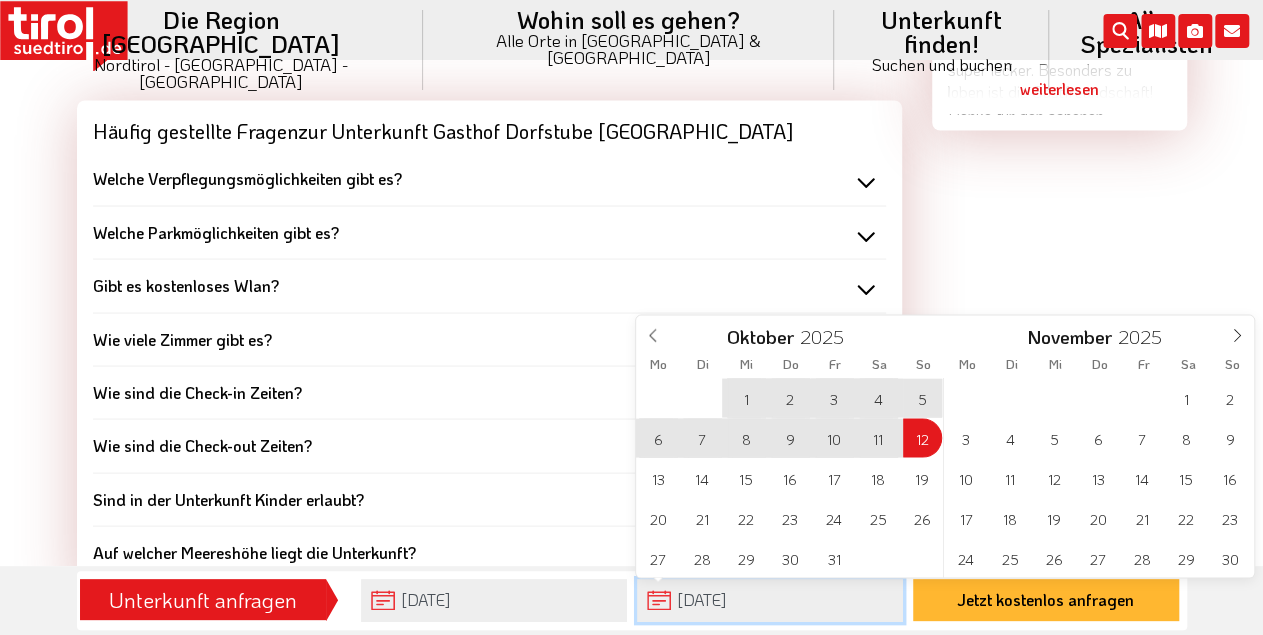 click on "[DATE]" at bounding box center (770, 600) 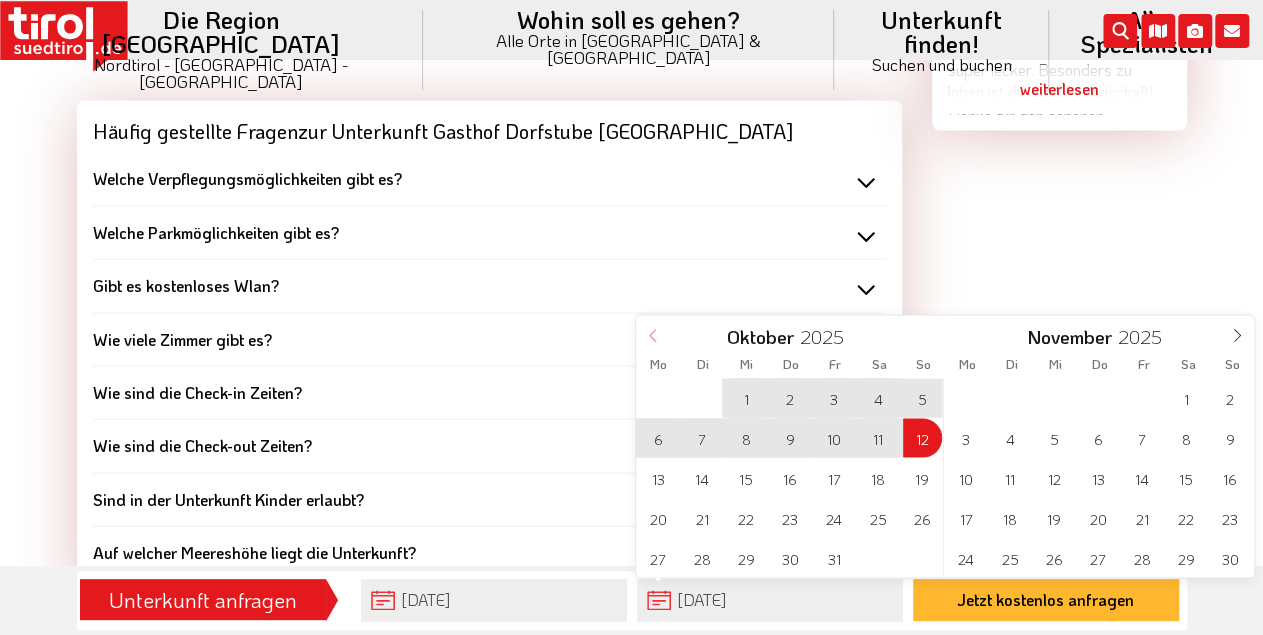click at bounding box center (653, 332) 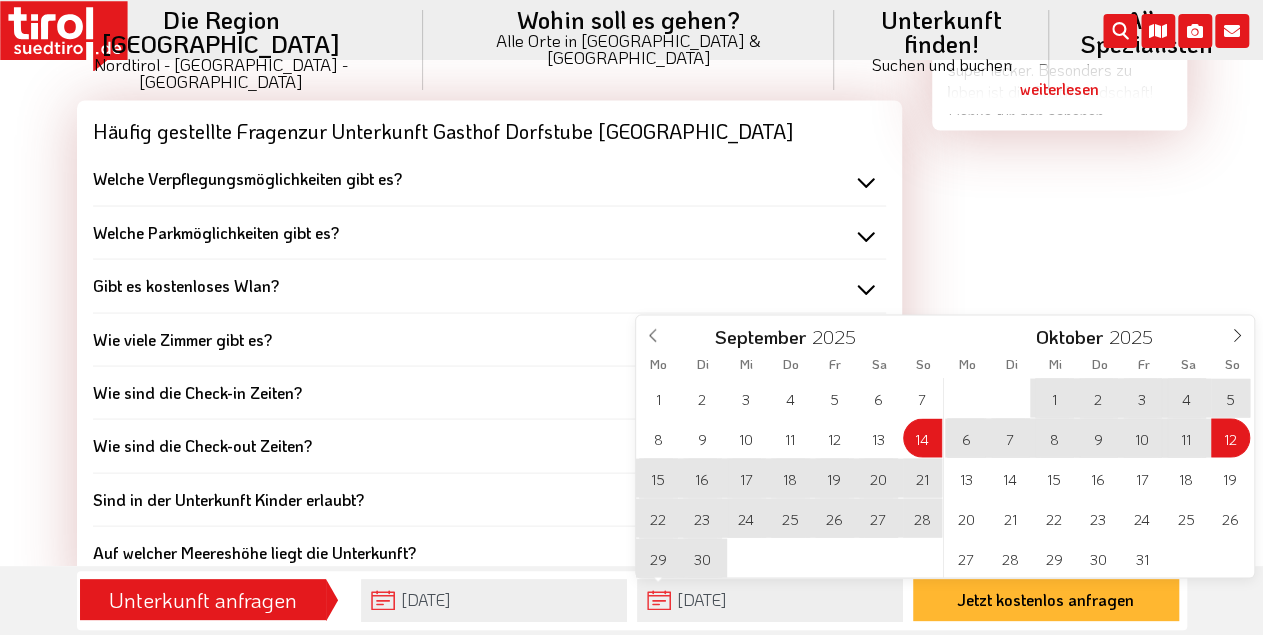 click on "Sa" at bounding box center [879, 363] 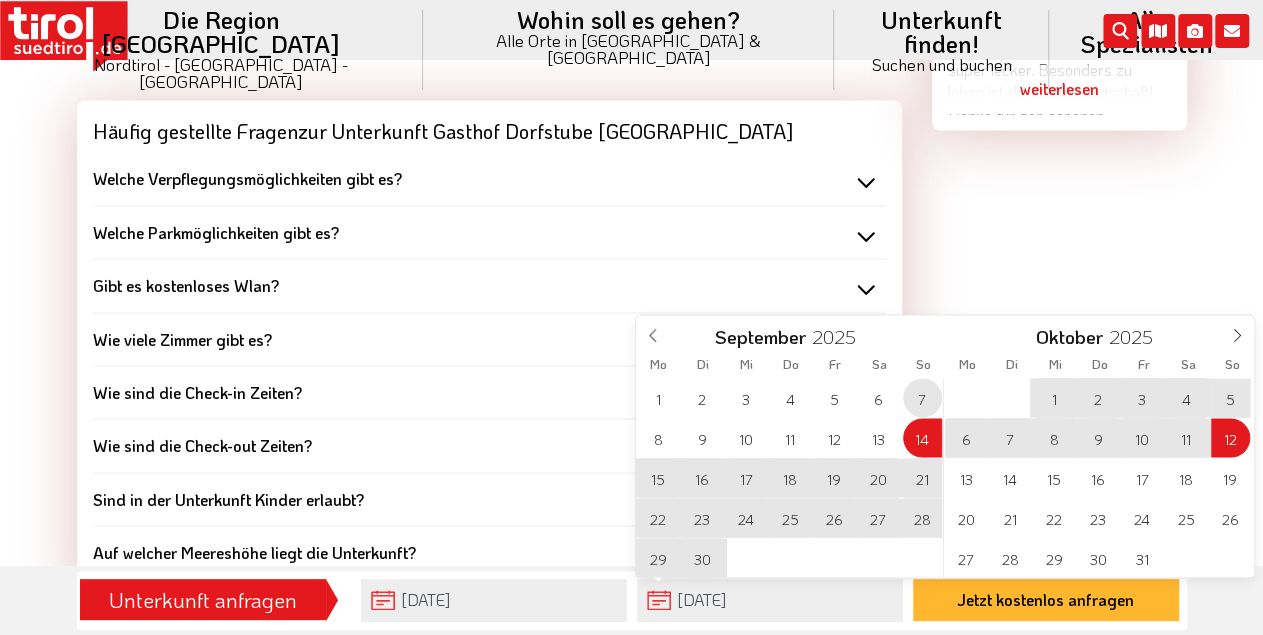 click on "7" at bounding box center (922, 397) 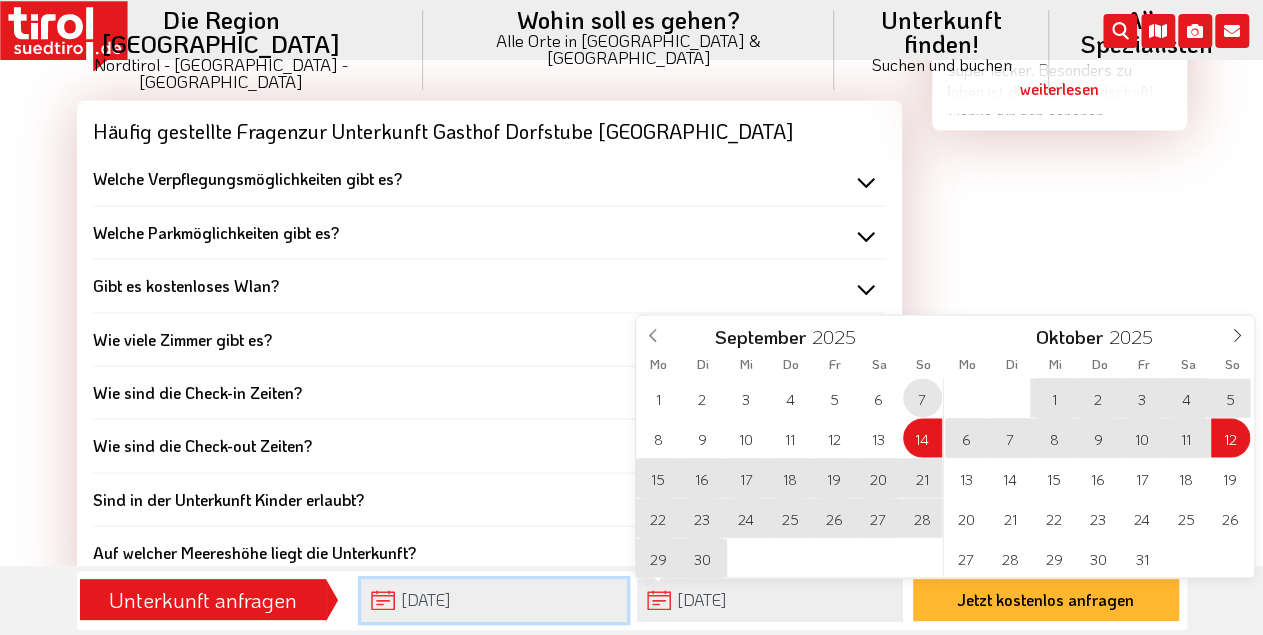 type on "[DATE]" 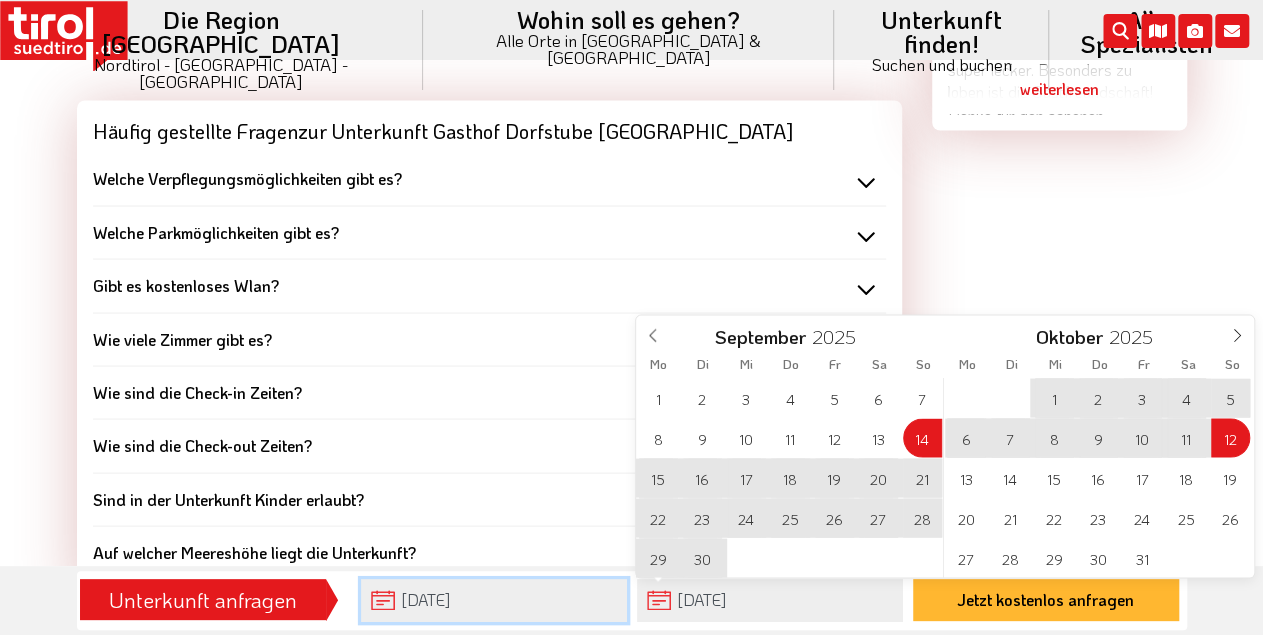 type on "[DATE]" 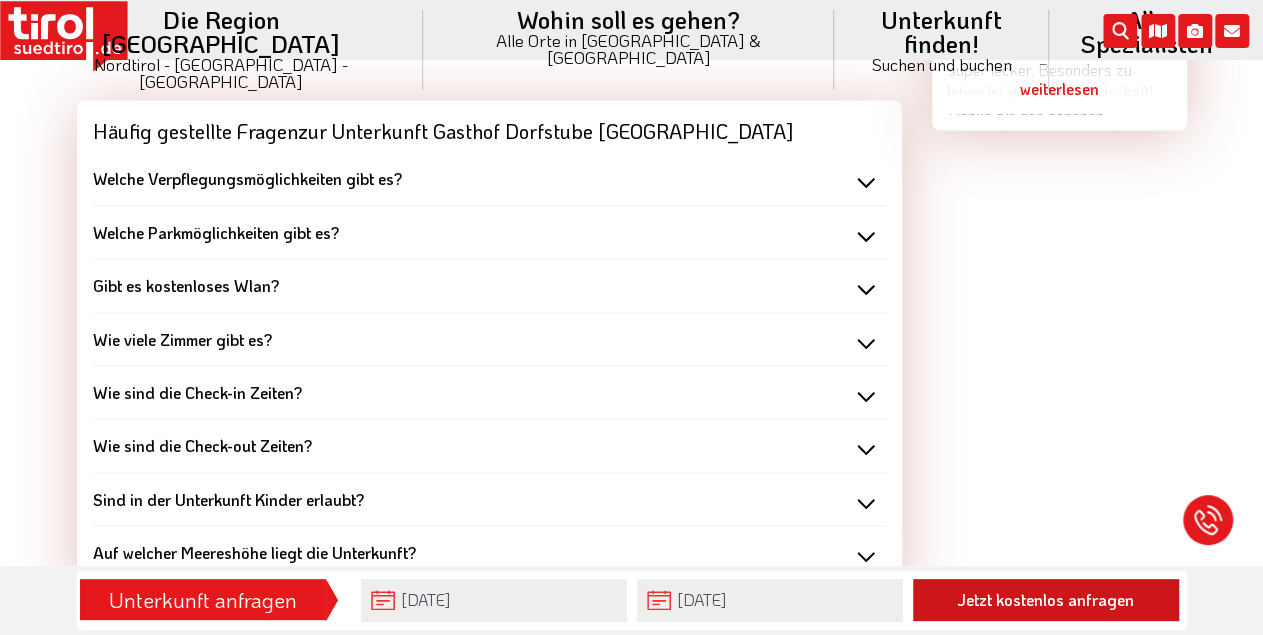 click on "Jetzt kostenlos anfragen" at bounding box center [1046, 600] 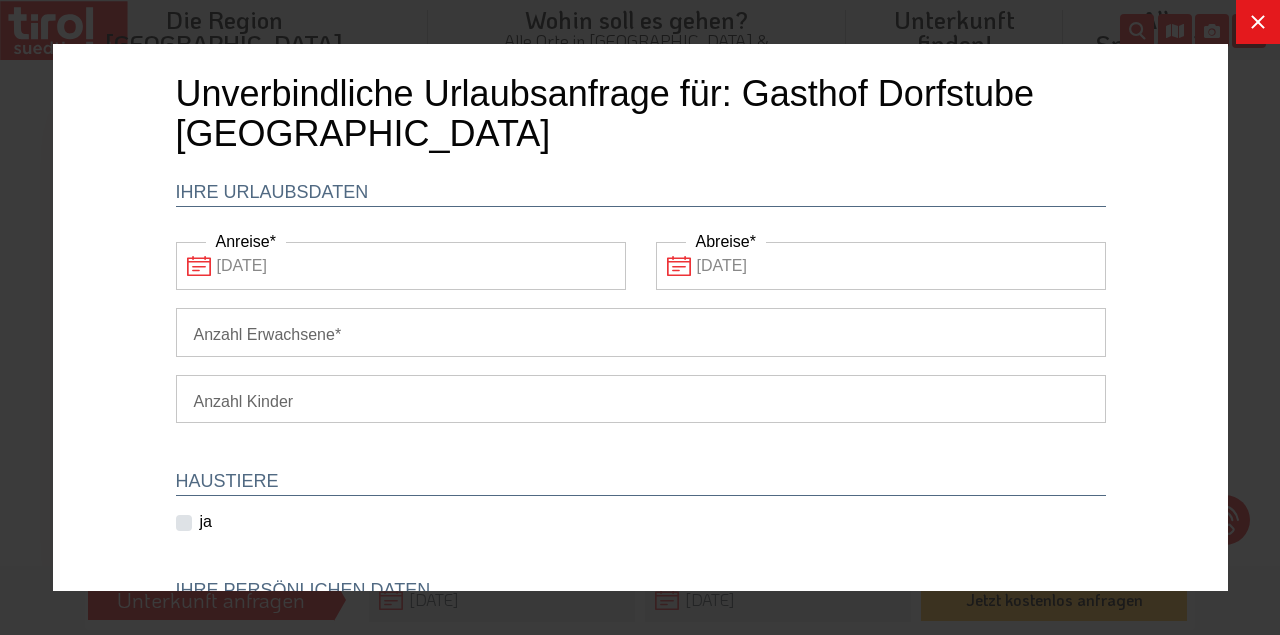 scroll, scrollTop: 0, scrollLeft: 0, axis: both 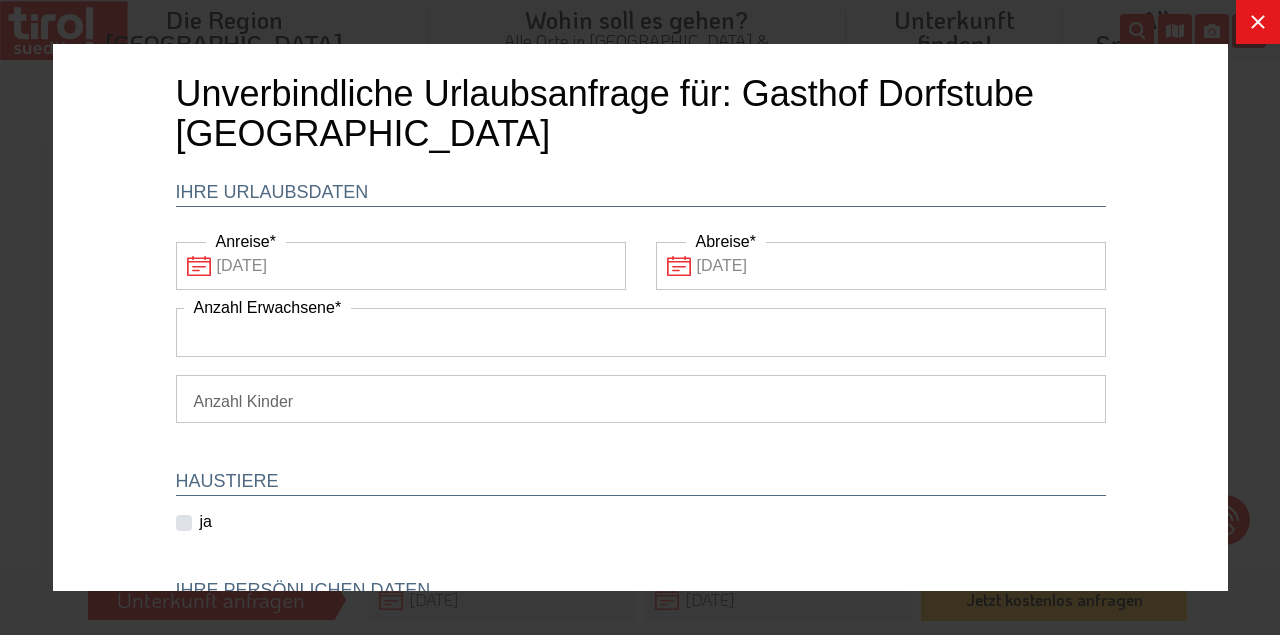 click on "Anzahl Erwachsene" at bounding box center [640, 332] 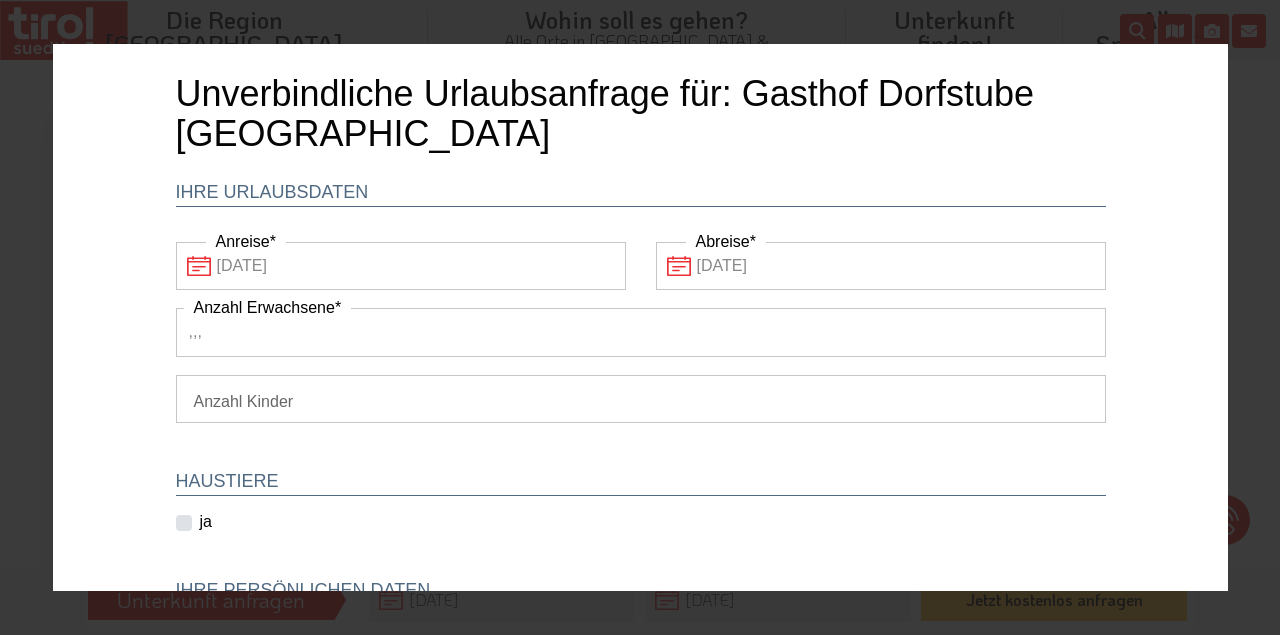 type on ",,,2" 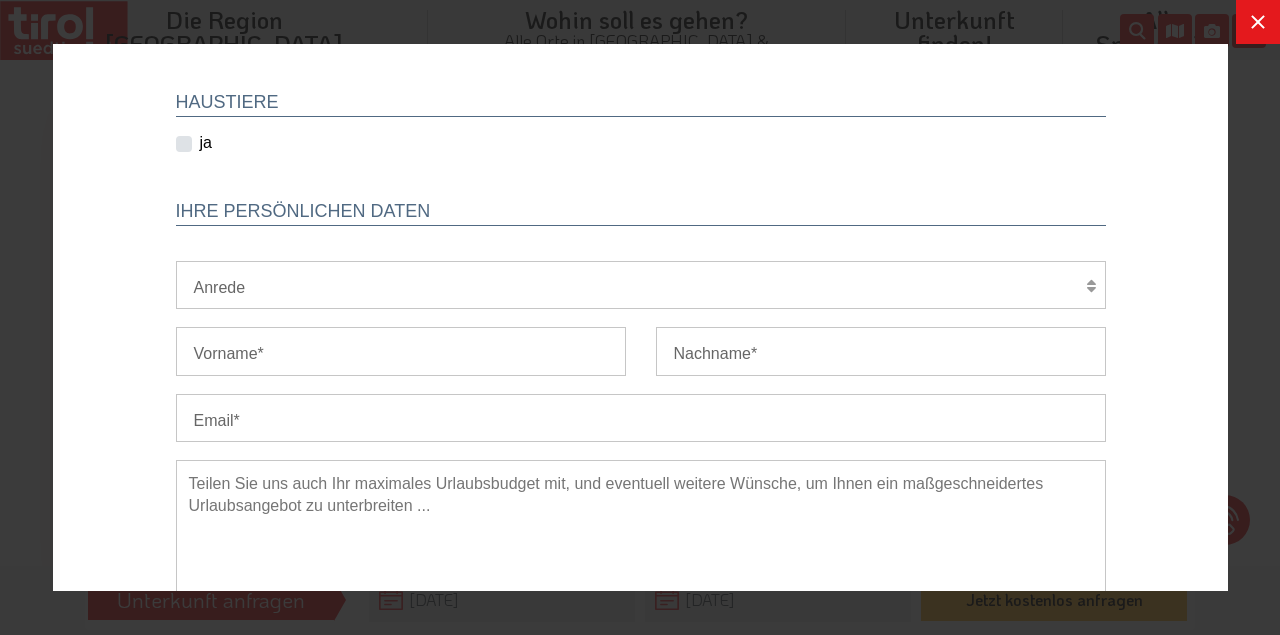 scroll, scrollTop: 512, scrollLeft: 0, axis: vertical 